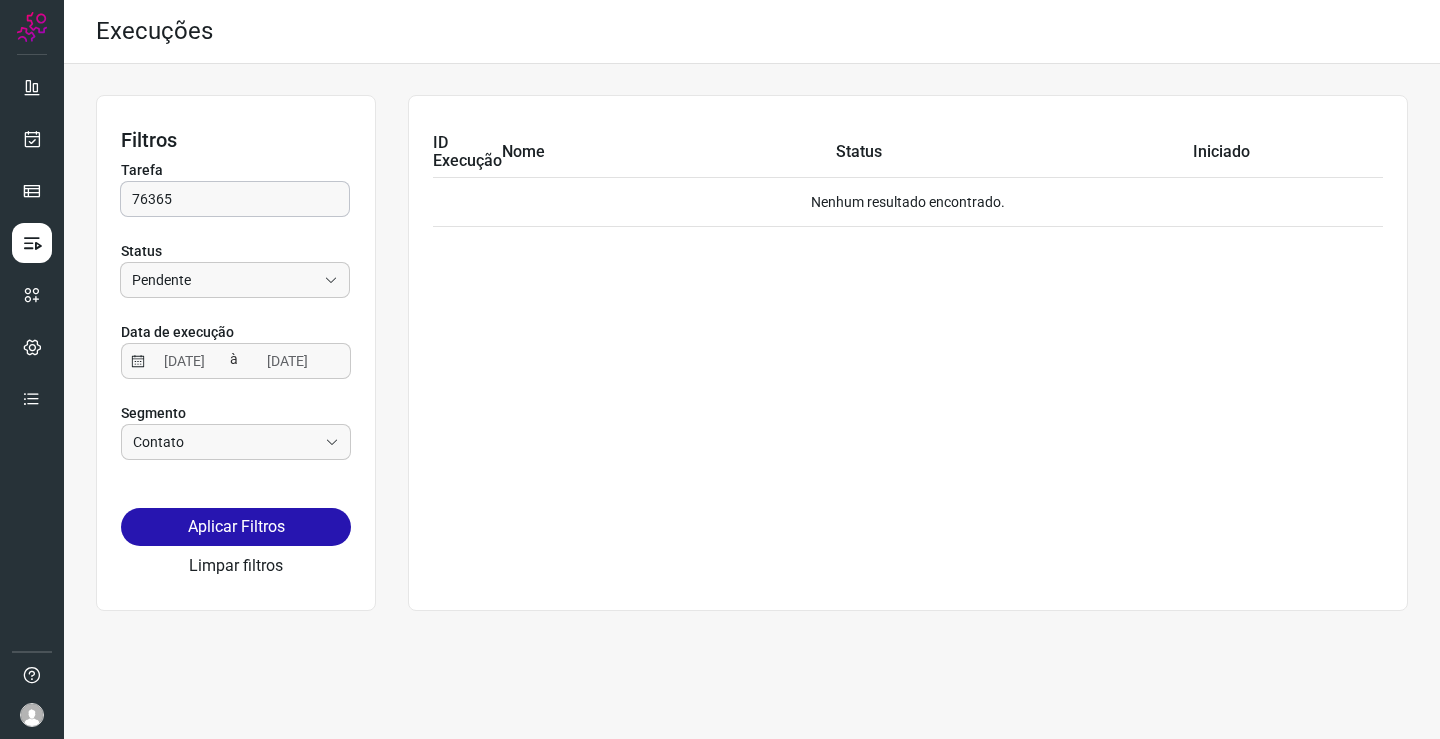 scroll, scrollTop: 0, scrollLeft: 0, axis: both 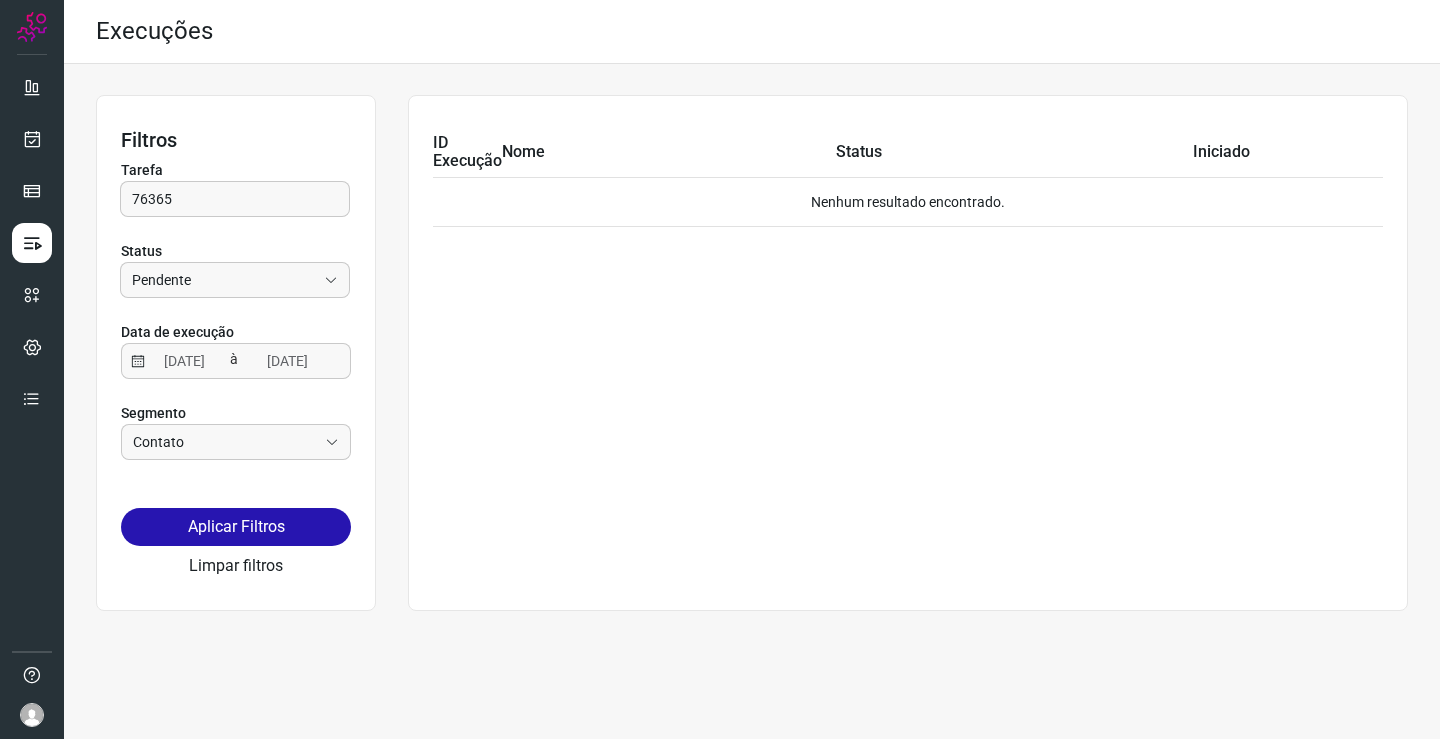drag, startPoint x: 197, startPoint y: 199, endPoint x: 58, endPoint y: 208, distance: 139.29106 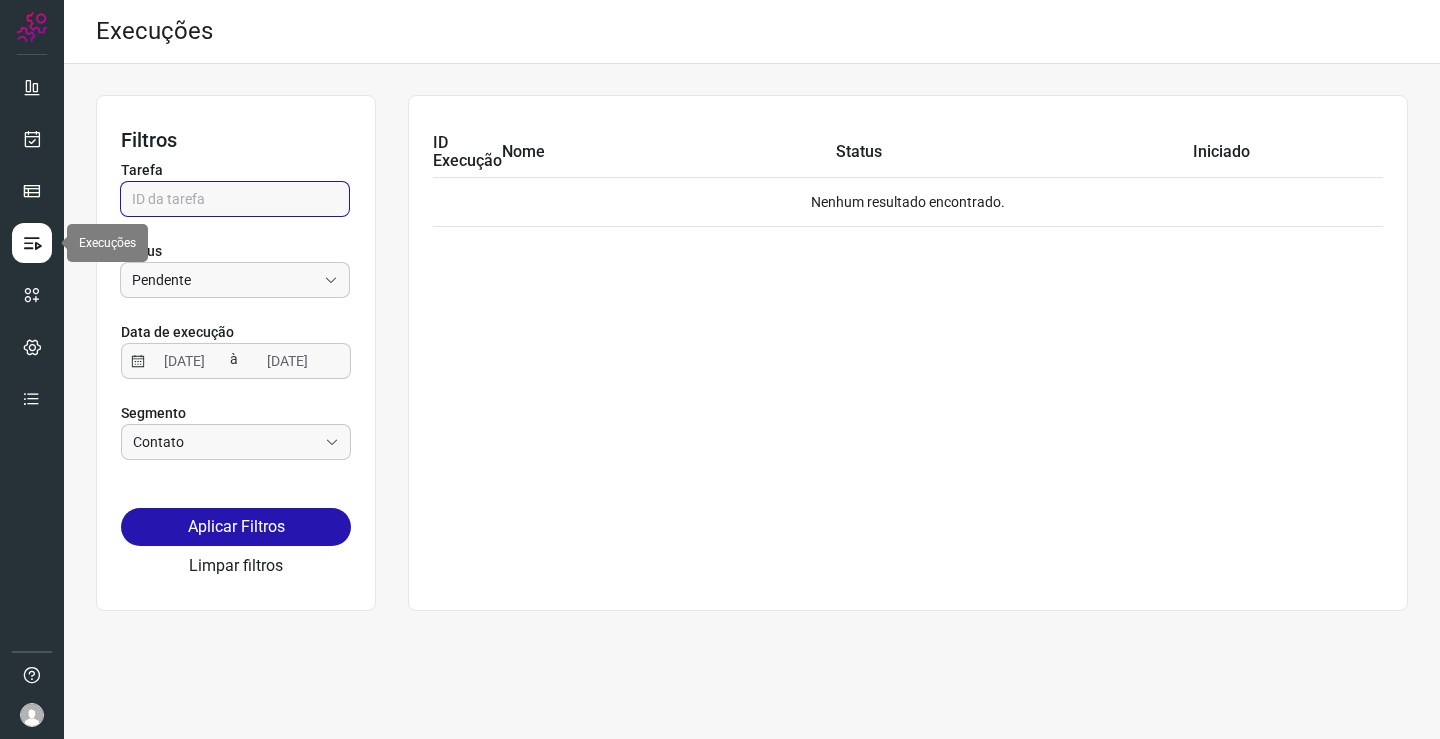 type 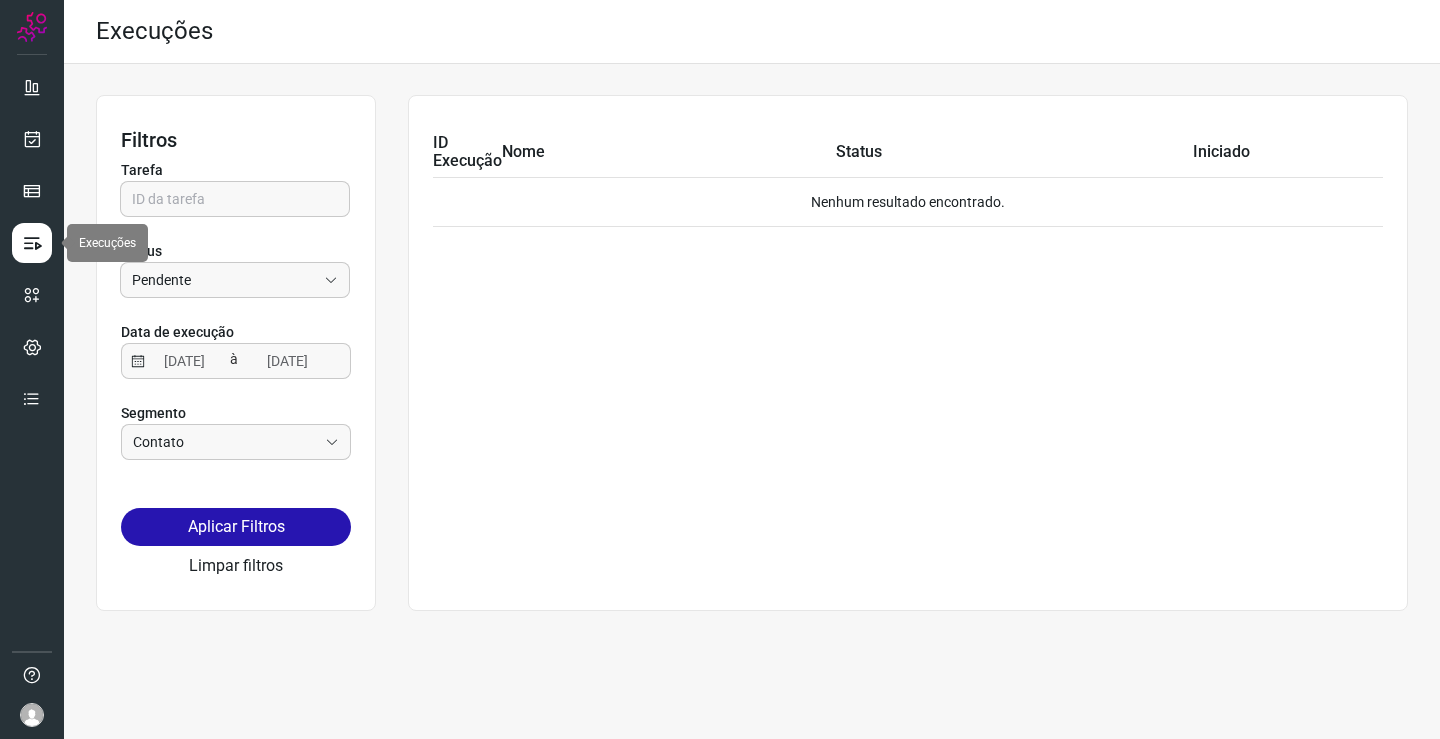 click at bounding box center (32, 243) 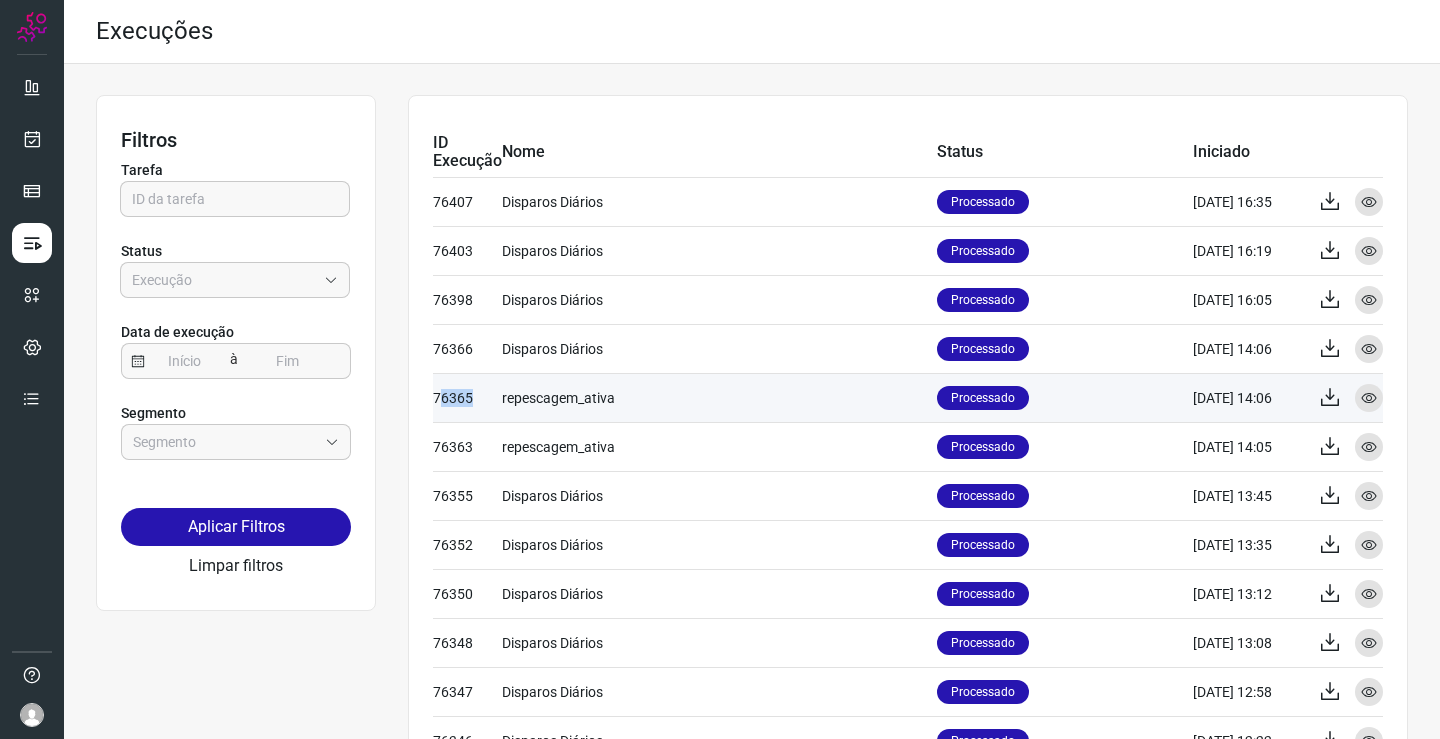 drag, startPoint x: 477, startPoint y: 395, endPoint x: 441, endPoint y: 399, distance: 36.221542 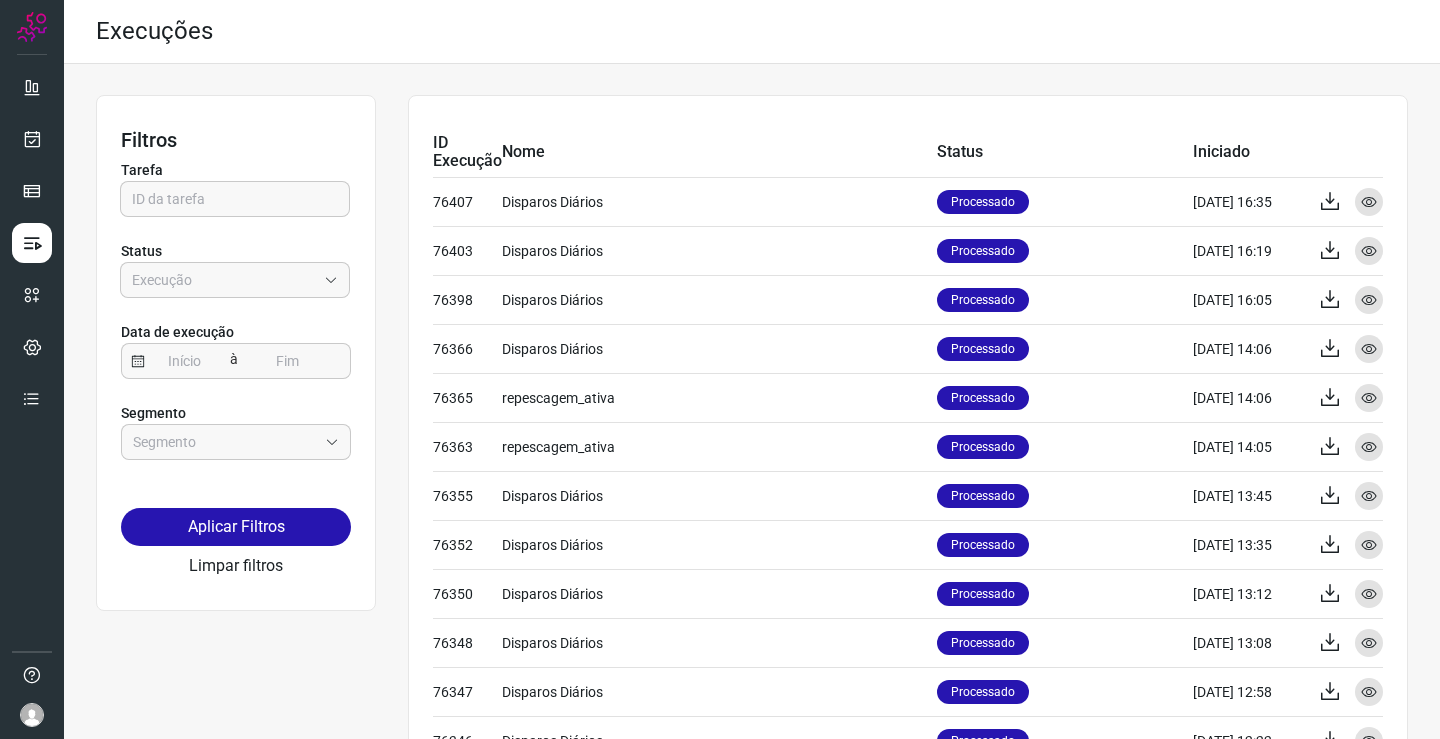 click on "ID Execução Nome Status Iniciado 76407 Disparos Diários Processado [DATE] 16:35 Exportar Visualizar 76403 Disparos Diários Processado [DATE] 16:19 Exportar Visualizar 76398 Disparos Diários Processado [DATE] 16:05 Exportar Visualizar 76366 Disparos Diários Processado [DATE] 14:06 Exportar Visualizar 76365 repescagem_ativa Processado [DATE] 14:06 Exportar Visualizar 76363 repescagem_ativa Processado [DATE] 14:05 Exportar Visualizar 76355 Disparos Diários Processado [DATE] 13:45 Exportar Visualizar 76352 Disparos Diários Processado [DATE] 13:35 Exportar Visualizar 76350 Disparos Diários Processado [DATE] 13:12 Exportar Visualizar 76348 Disparos Diários Processado [DATE] 13:08 Exportar Visualizar 76347 Disparos Diários Processado [DATE] 12:58 Exportar Visualizar 76346 Disparos Diários Processado [DATE] 12:22 Exportar Visualizar 76339 Disparos Diários Processado [DATE] 11:29 Exportar Visualizar 76336 repescagem_ativa Processado [DATE] 11:20 Exportar Visualizar 76333 76328" at bounding box center [908, 797] 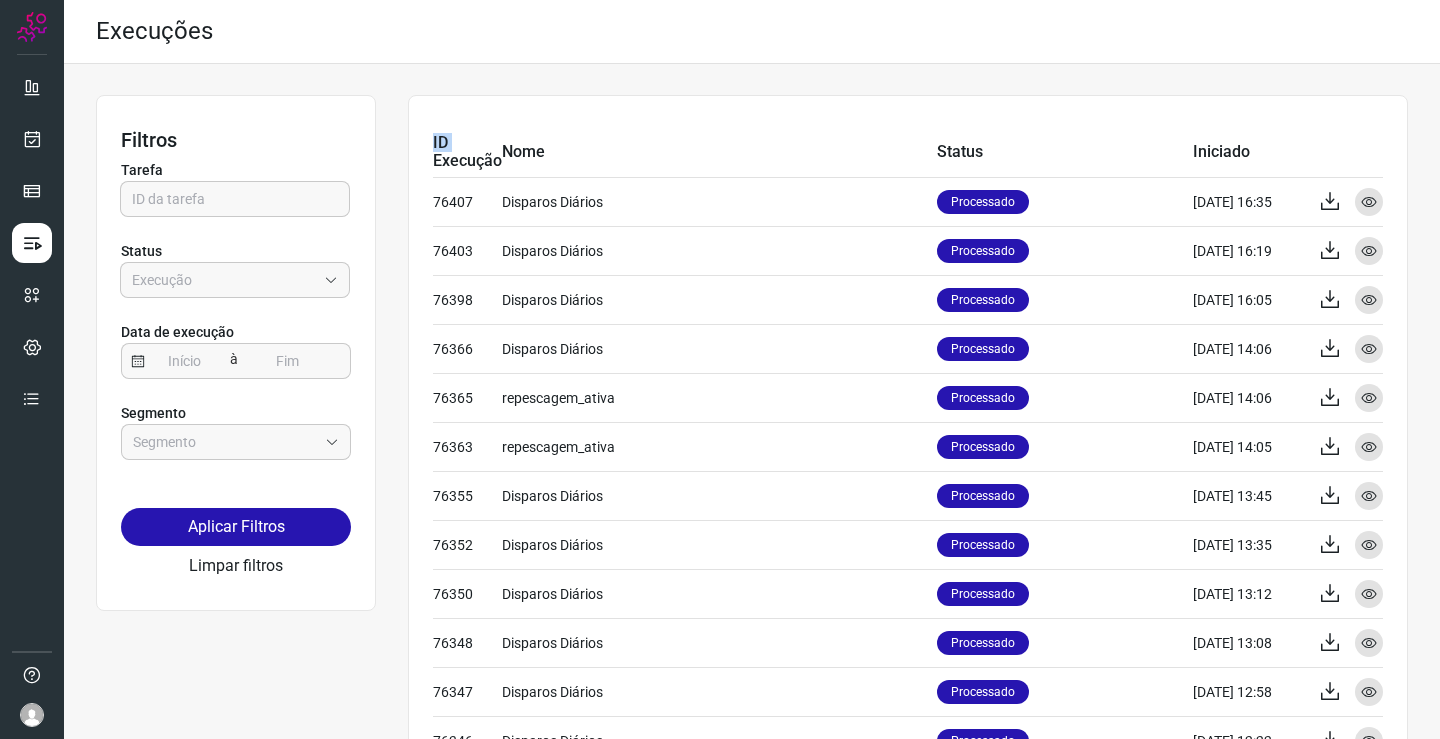 click on "ID Execução Nome Status Iniciado 76407 Disparos Diários Processado [DATE] 16:35 Exportar Visualizar 76403 Disparos Diários Processado [DATE] 16:19 Exportar Visualizar 76398 Disparos Diários Processado [DATE] 16:05 Exportar Visualizar 76366 Disparos Diários Processado [DATE] 14:06 Exportar Visualizar 76365 repescagem_ativa Processado [DATE] 14:06 Exportar Visualizar 76363 repescagem_ativa Processado [DATE] 14:05 Exportar Visualizar 76355 Disparos Diários Processado [DATE] 13:45 Exportar Visualizar 76352 Disparos Diários Processado [DATE] 13:35 Exportar Visualizar 76350 Disparos Diários Processado [DATE] 13:12 Exportar Visualizar 76348 Disparos Diários Processado [DATE] 13:08 Exportar Visualizar 76347 Disparos Diários Processado [DATE] 12:58 Exportar Visualizar 76346 Disparos Diários Processado [DATE] 12:22 Exportar Visualizar 76339 Disparos Diários Processado [DATE] 11:29 Exportar Visualizar 76336 repescagem_ativa Processado [DATE] 11:20 Exportar Visualizar 76333 76328" at bounding box center [908, 797] 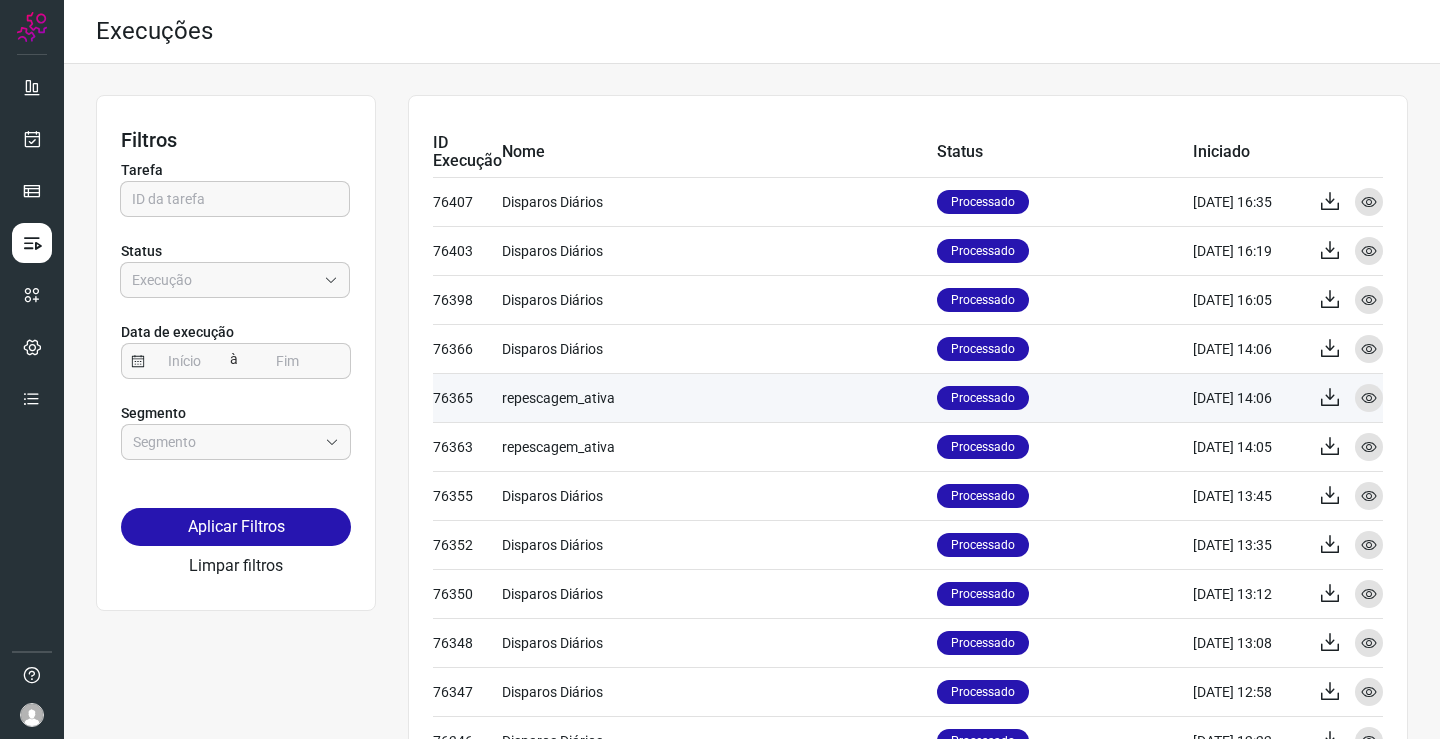 click on "76365" at bounding box center [467, 397] 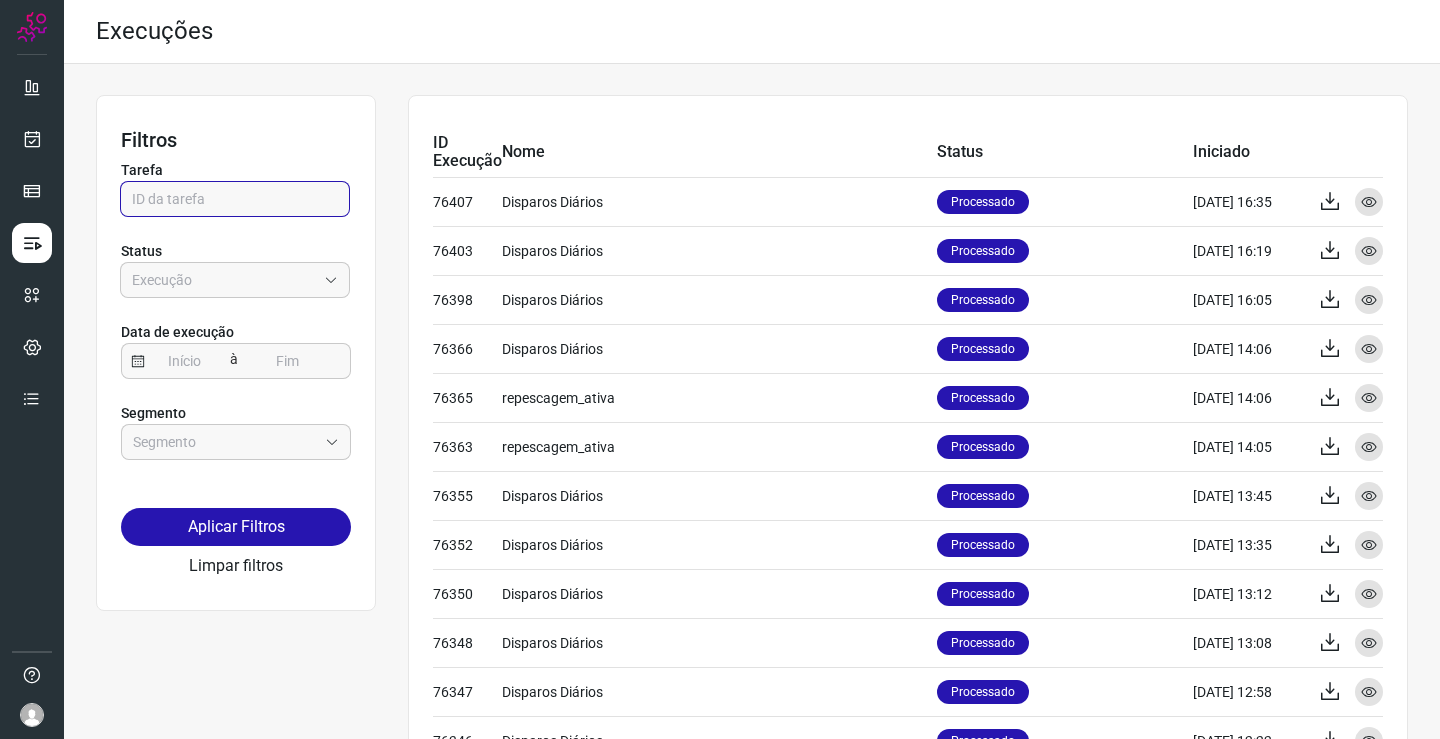click at bounding box center [235, 199] 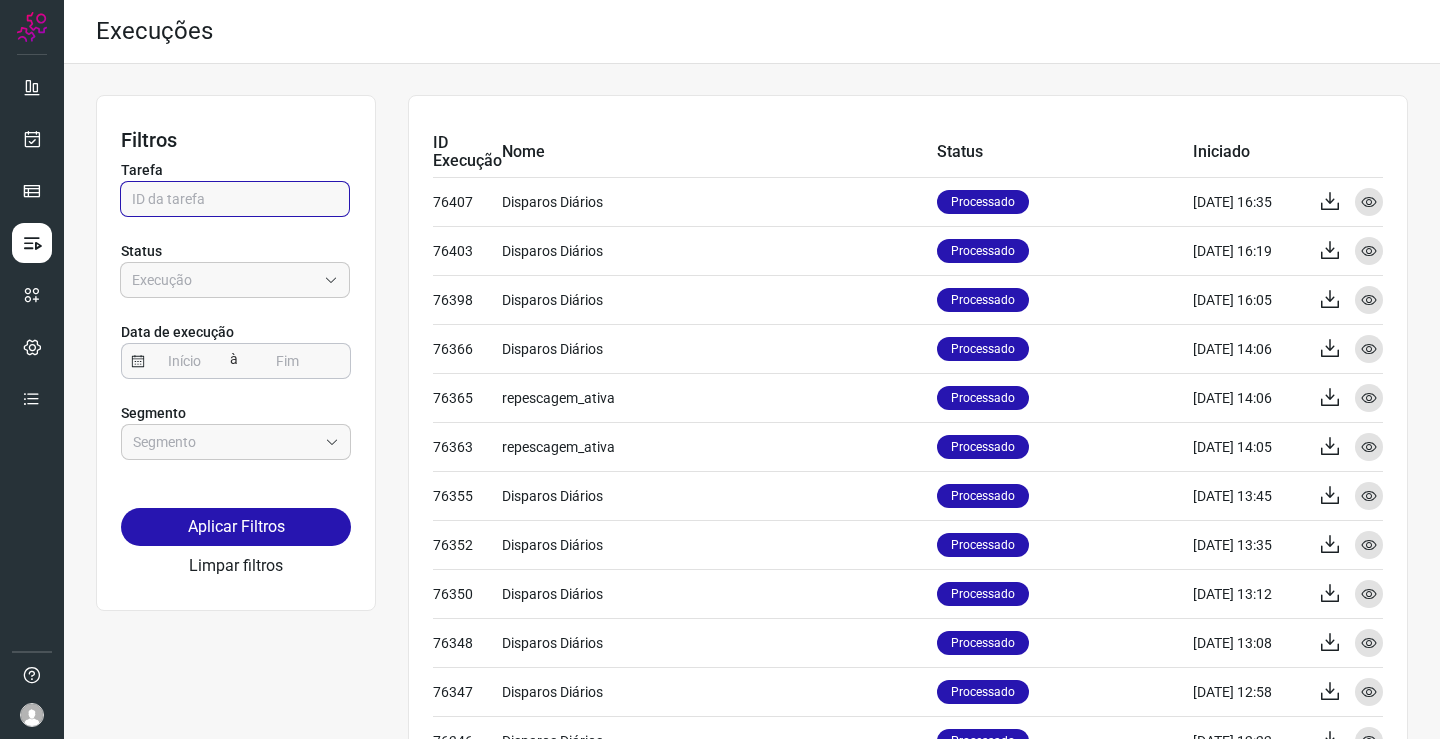 click at bounding box center (185, 361) 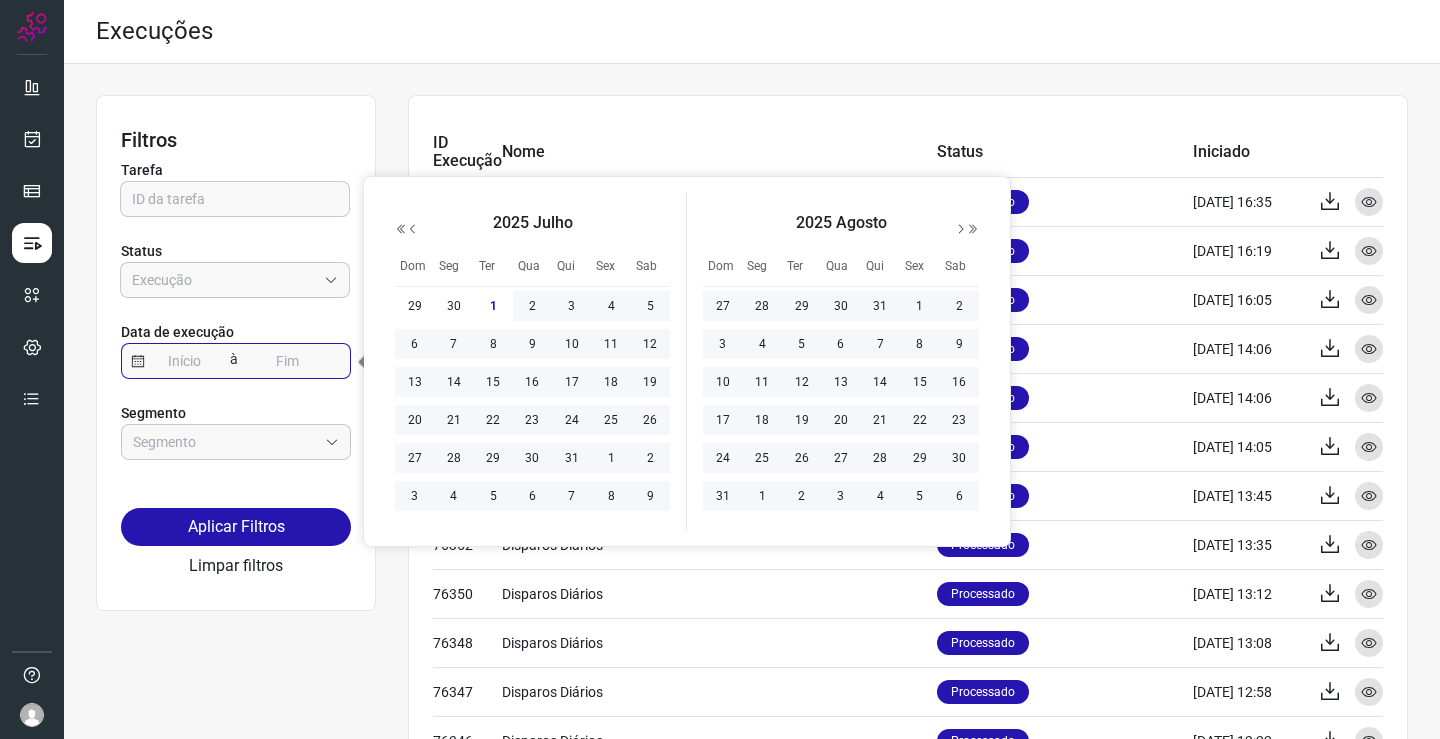 click on "Filtros Tarefa Status Data de execução à Segmento  Aplicar Filtros  Limpar filtros" at bounding box center (236, 353) 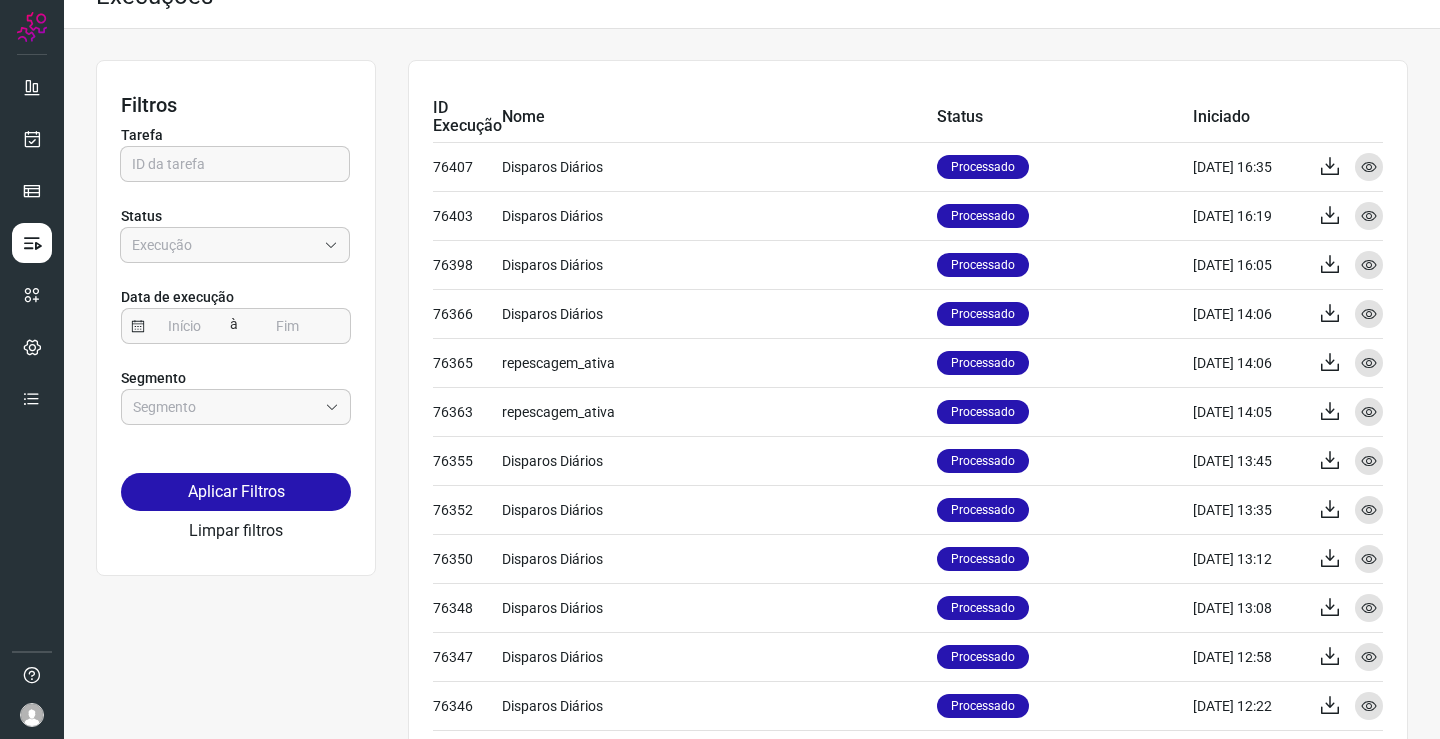 scroll, scrollTop: 0, scrollLeft: 0, axis: both 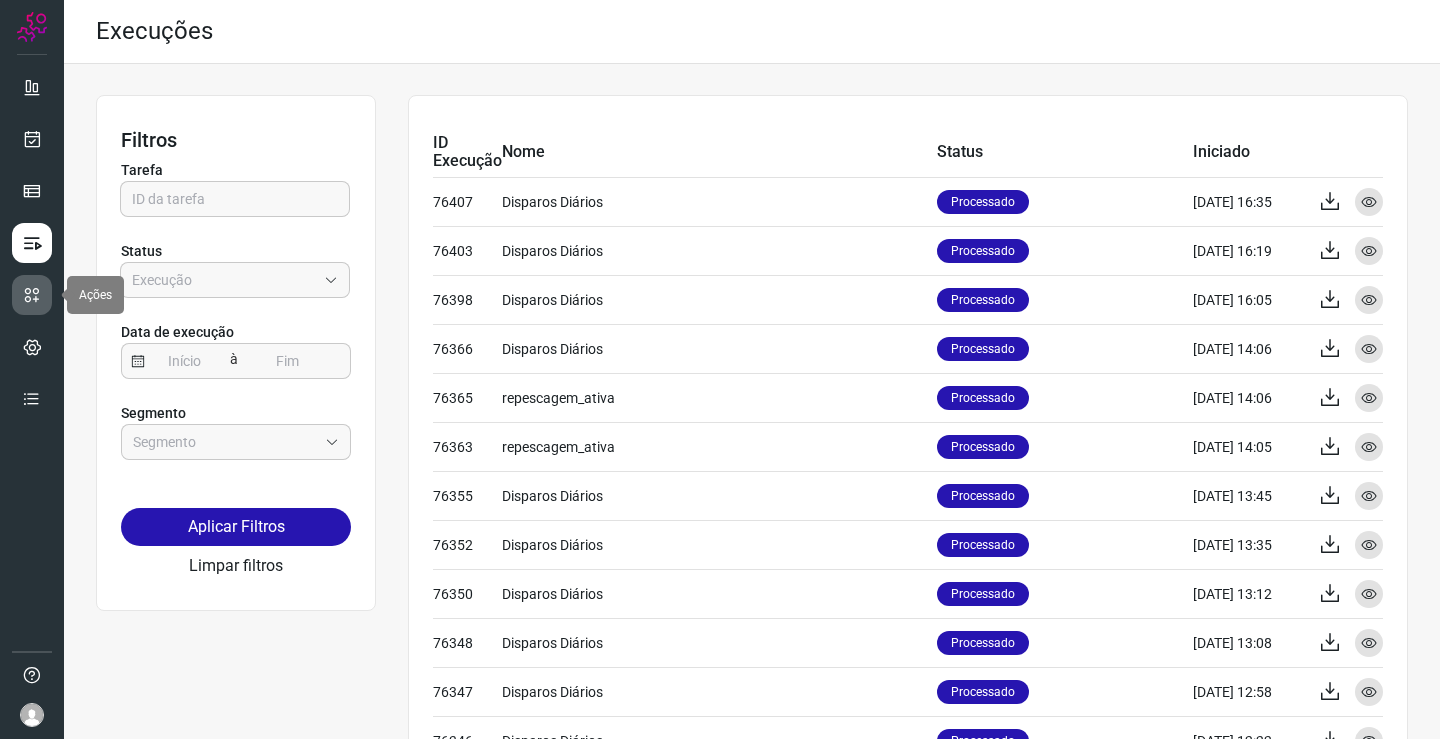 click at bounding box center (32, 295) 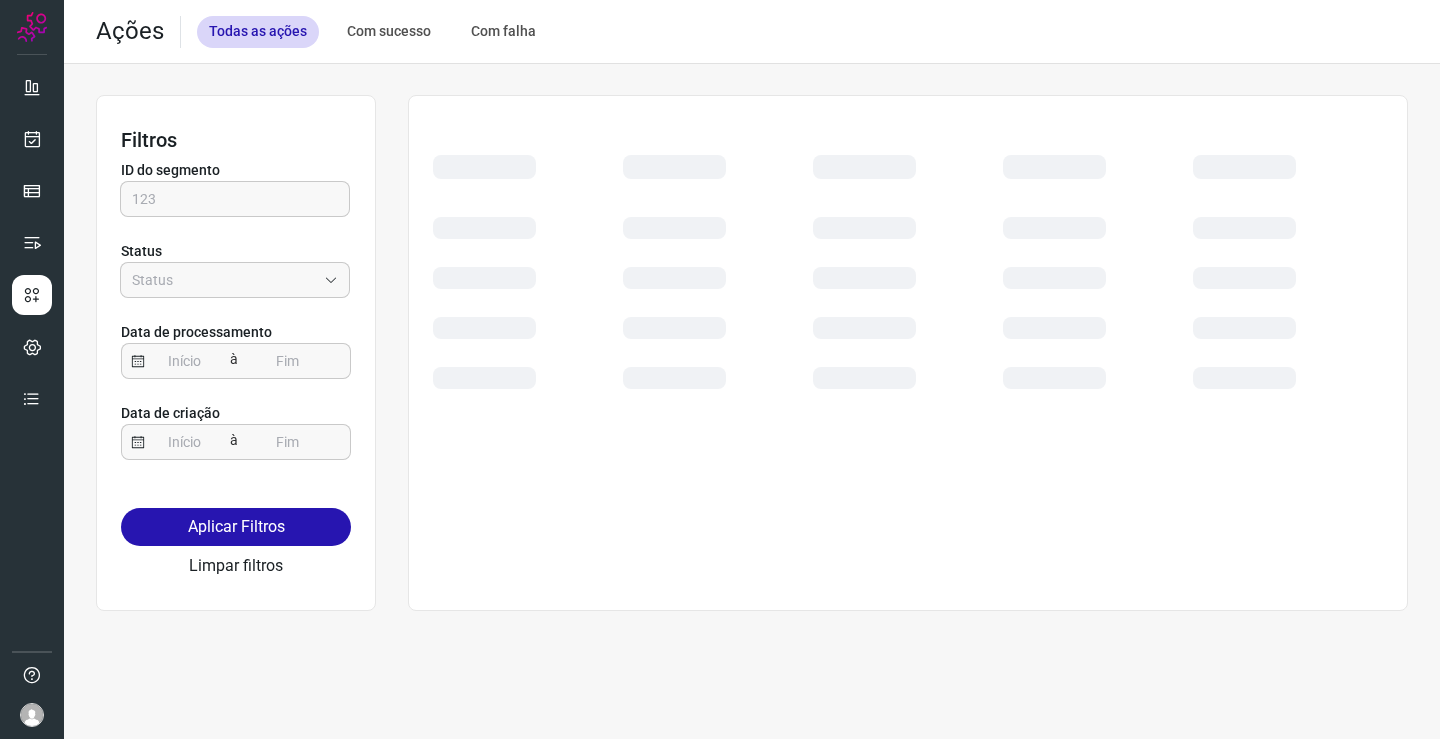 click on "Com sucesso" at bounding box center (389, 32) 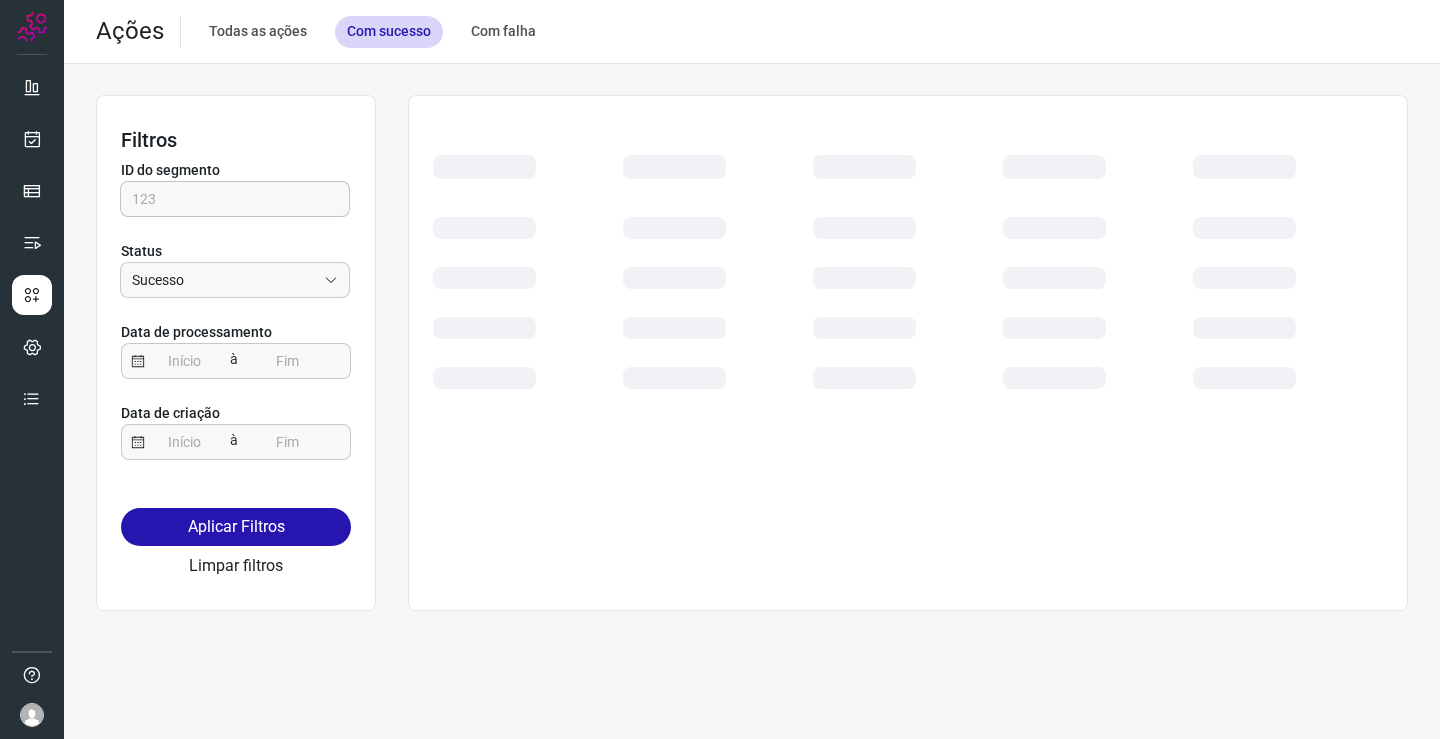 click at bounding box center (235, 199) 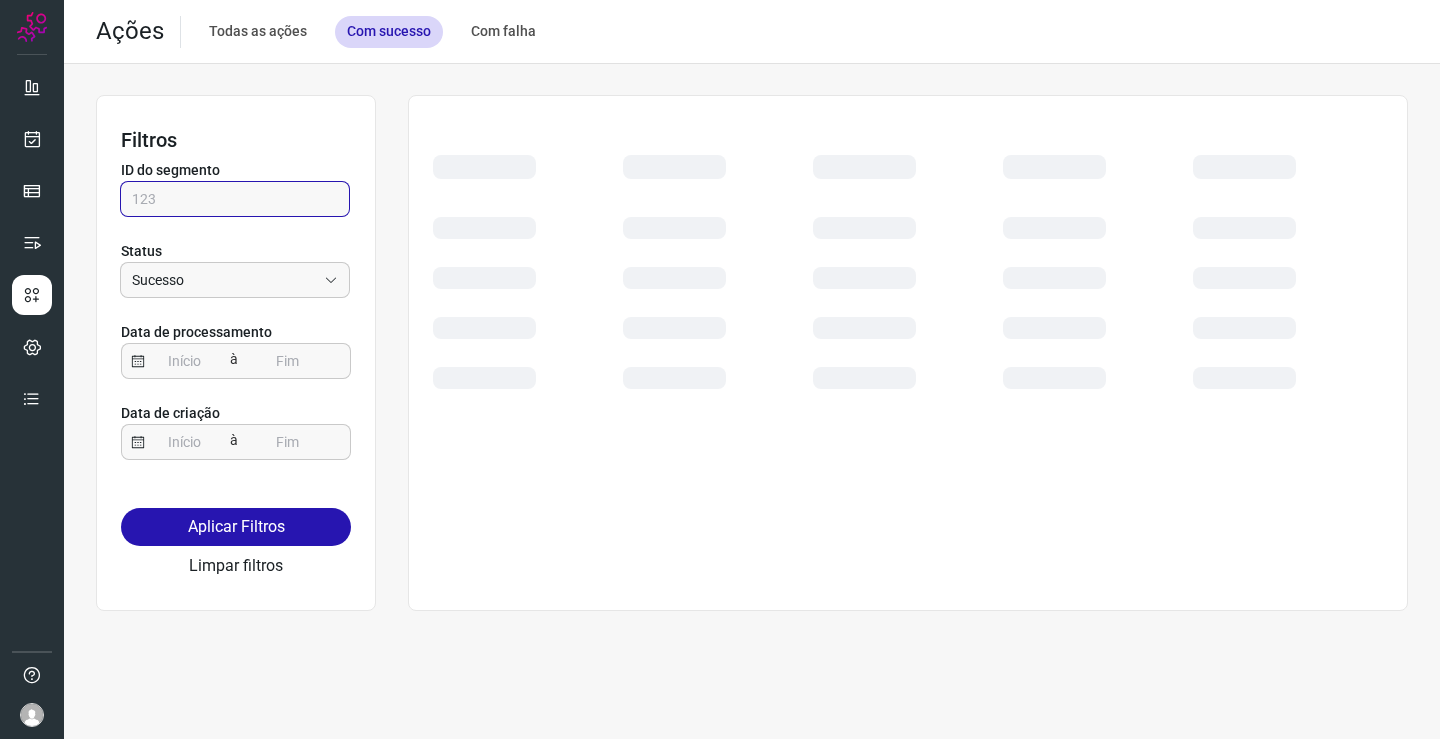 click at bounding box center [32, 715] 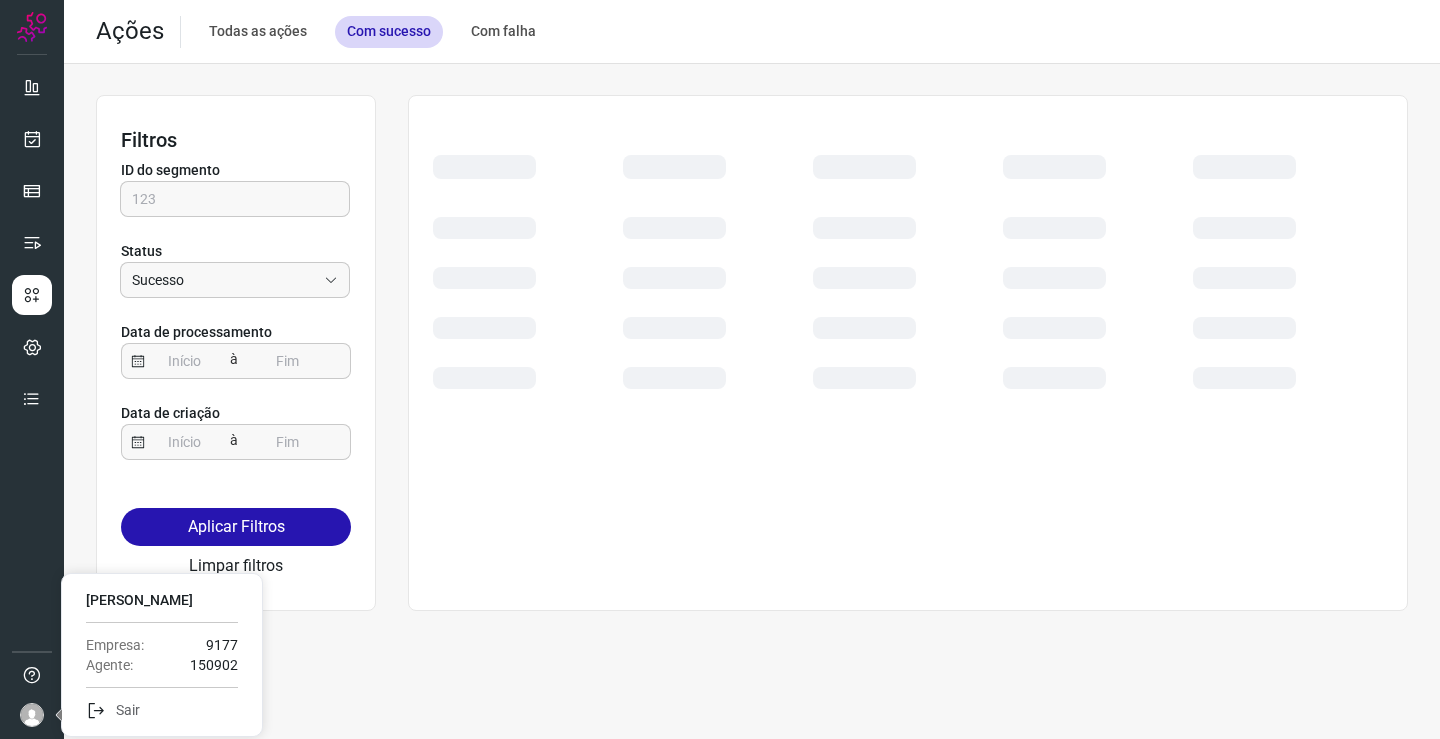 click at bounding box center [32, 677] 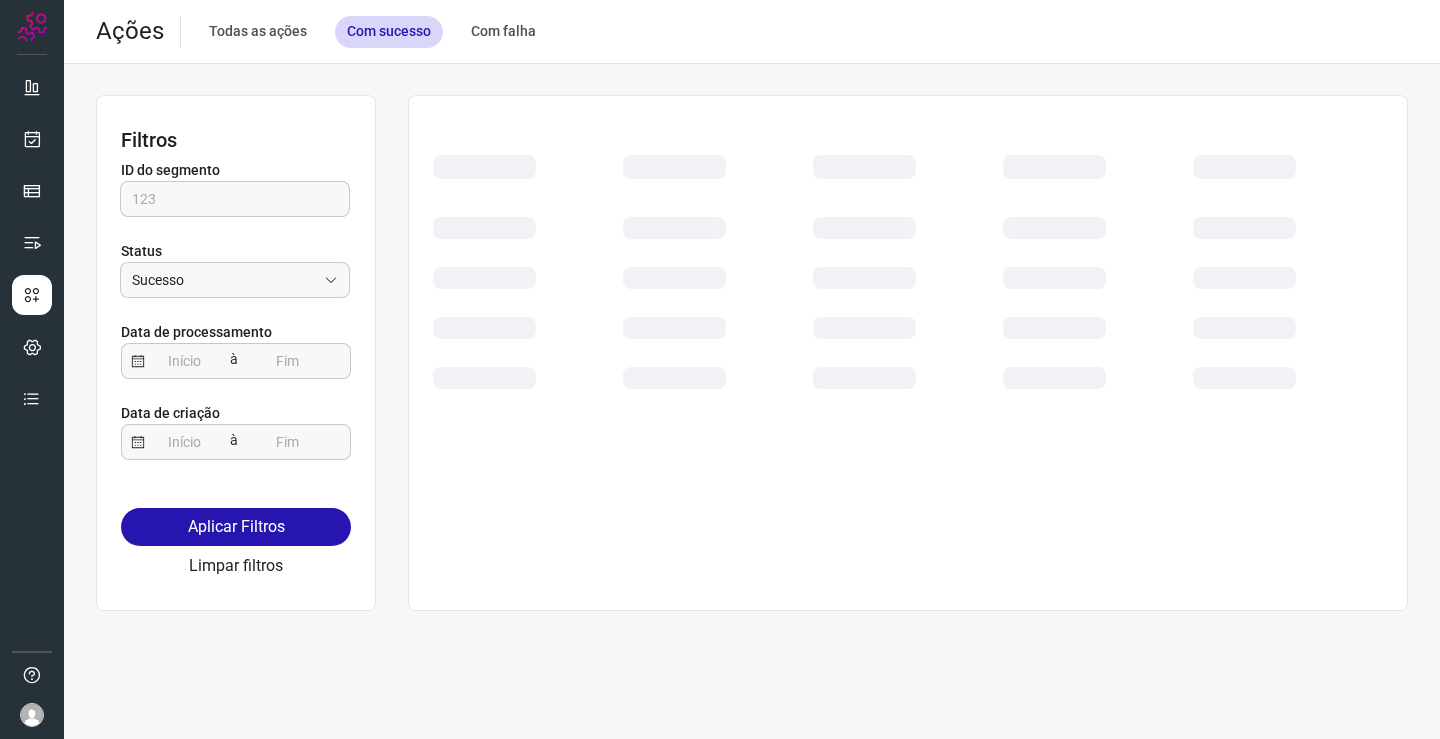 click at bounding box center (32, 715) 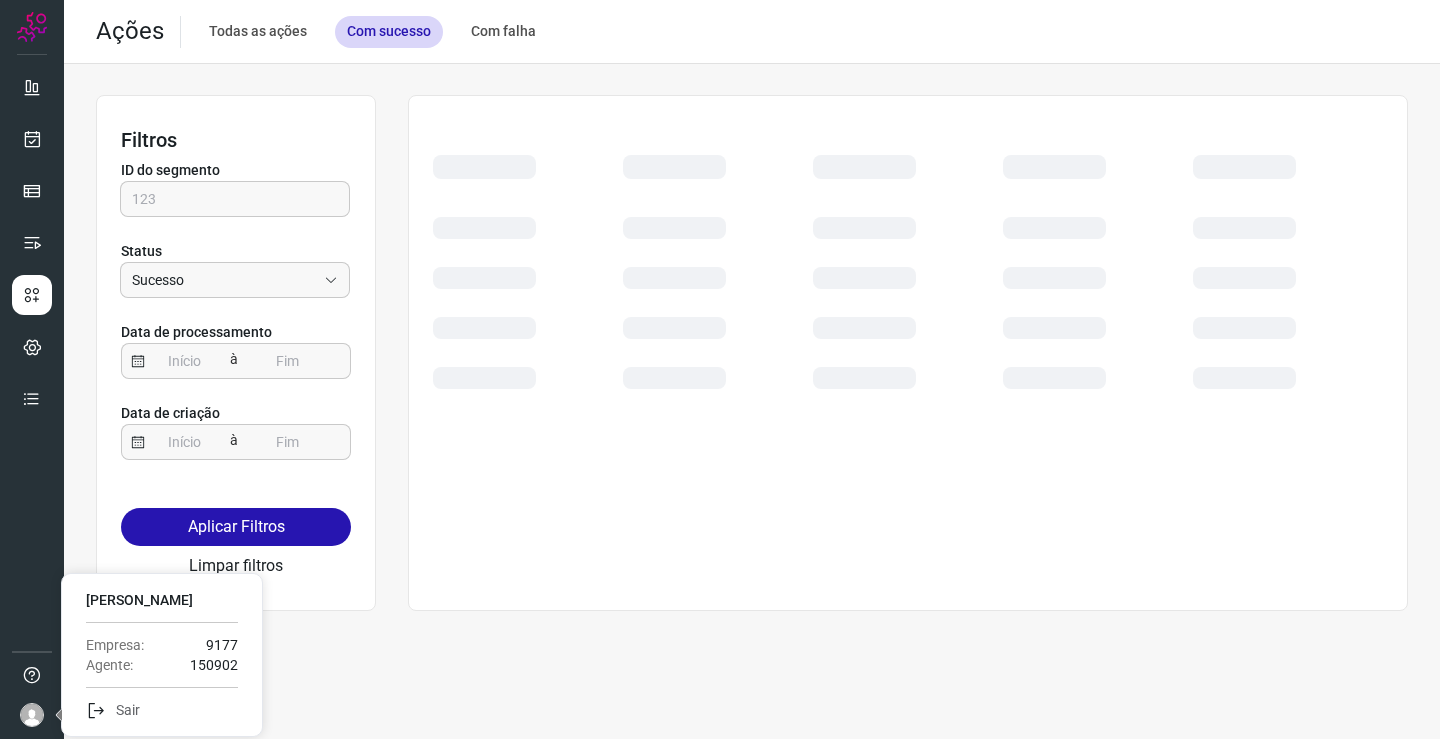 click at bounding box center (32, 677) 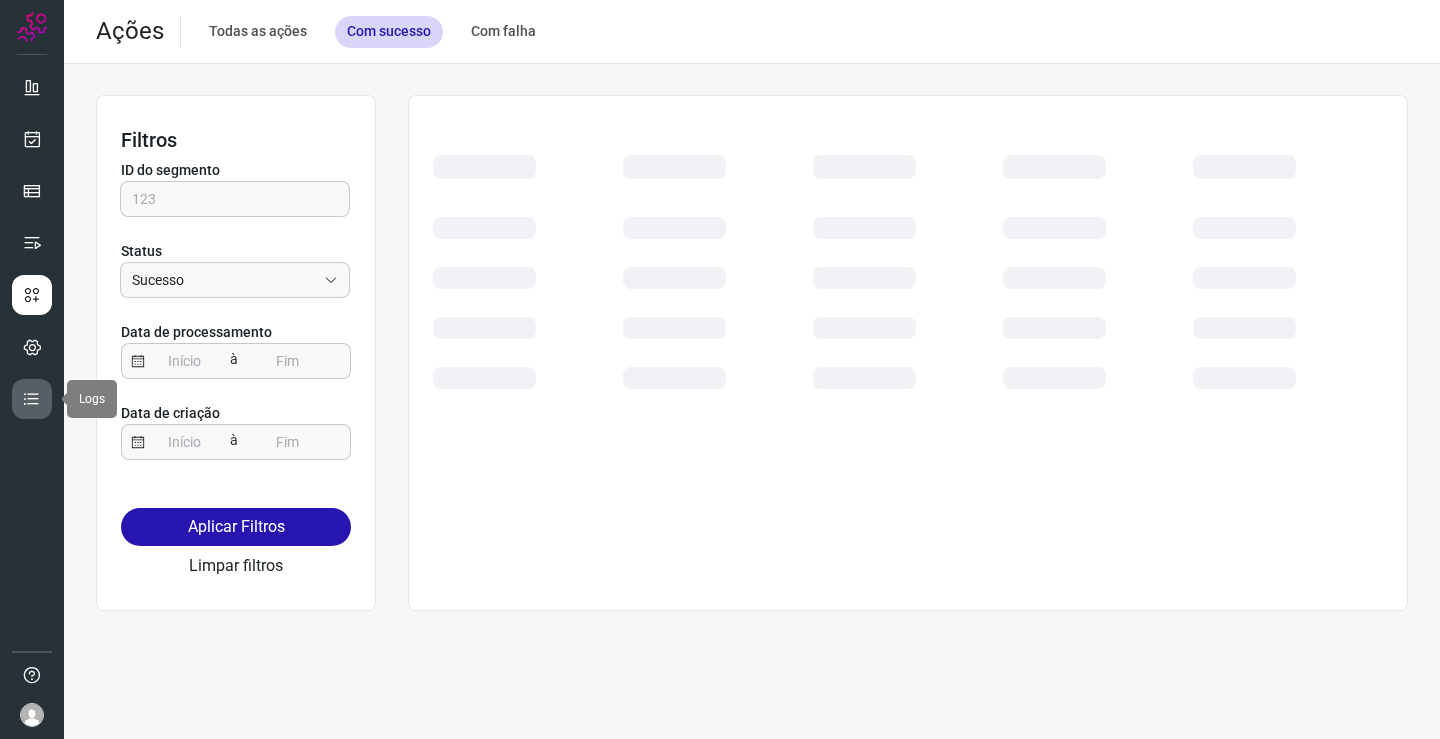 click at bounding box center [32, 399] 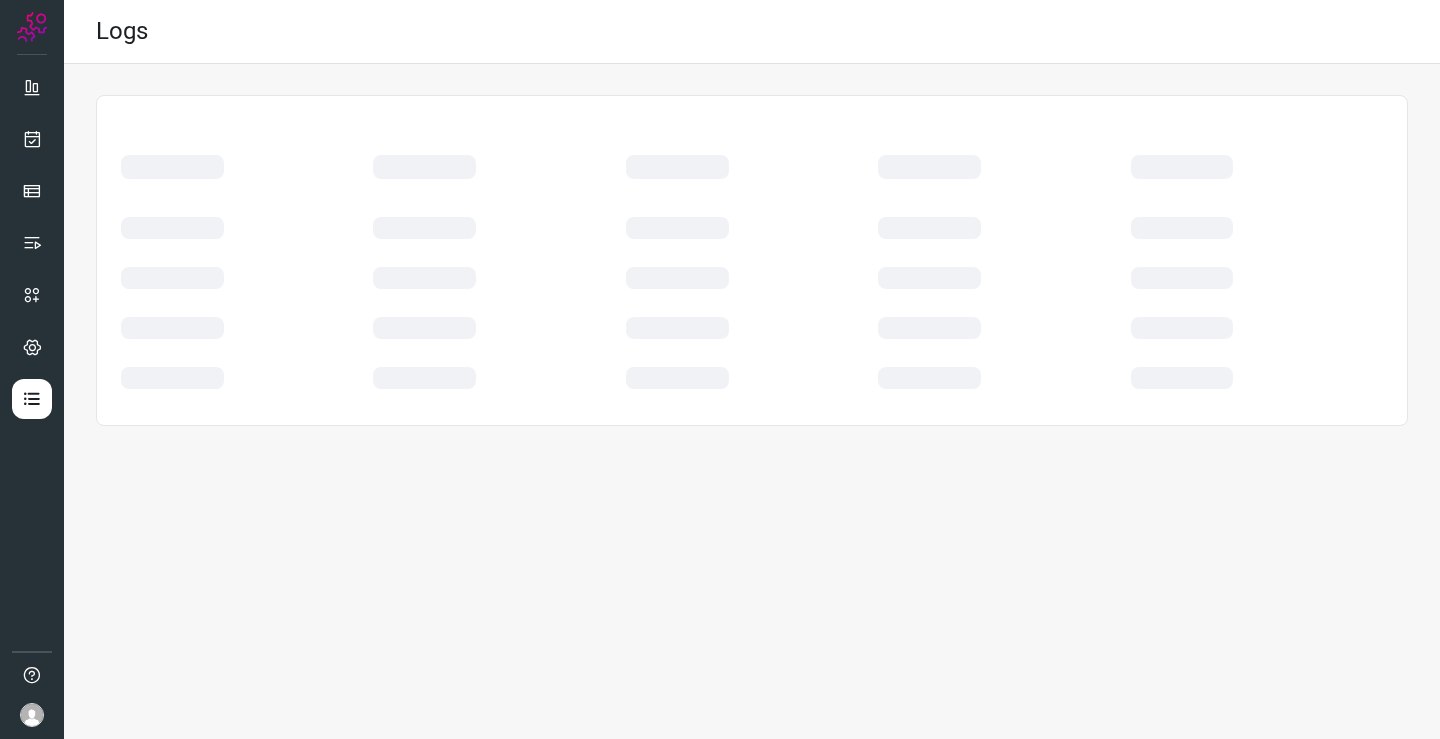 click at bounding box center (247, 368) 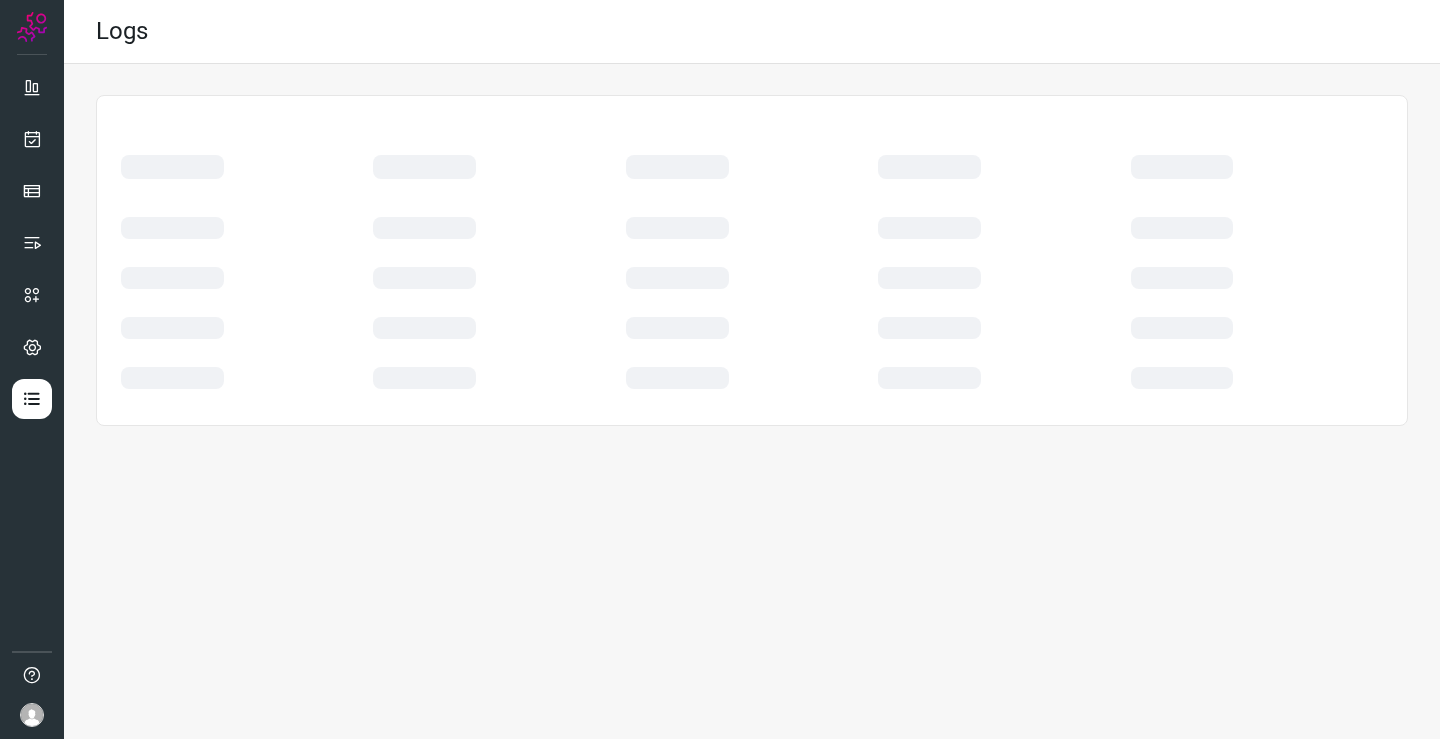scroll, scrollTop: 0, scrollLeft: 0, axis: both 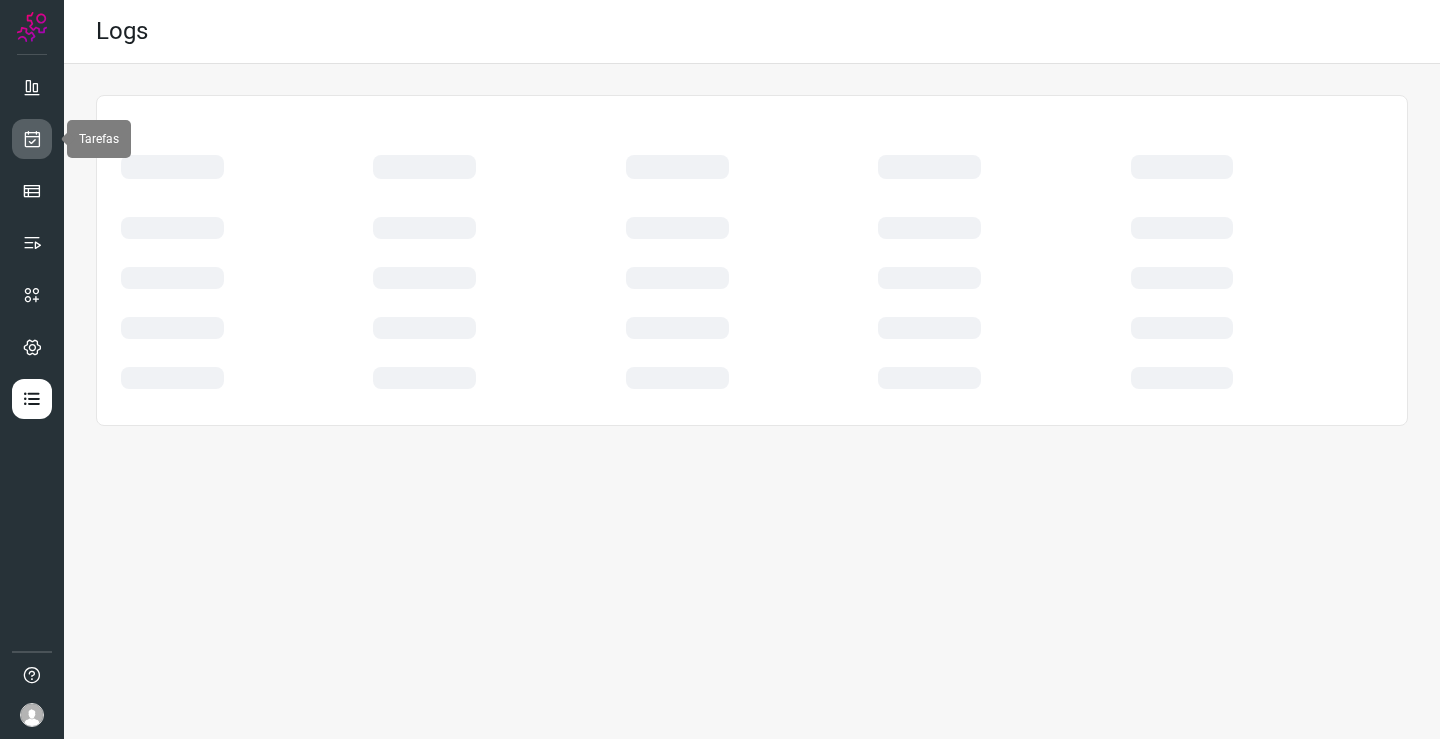 click at bounding box center [32, 139] 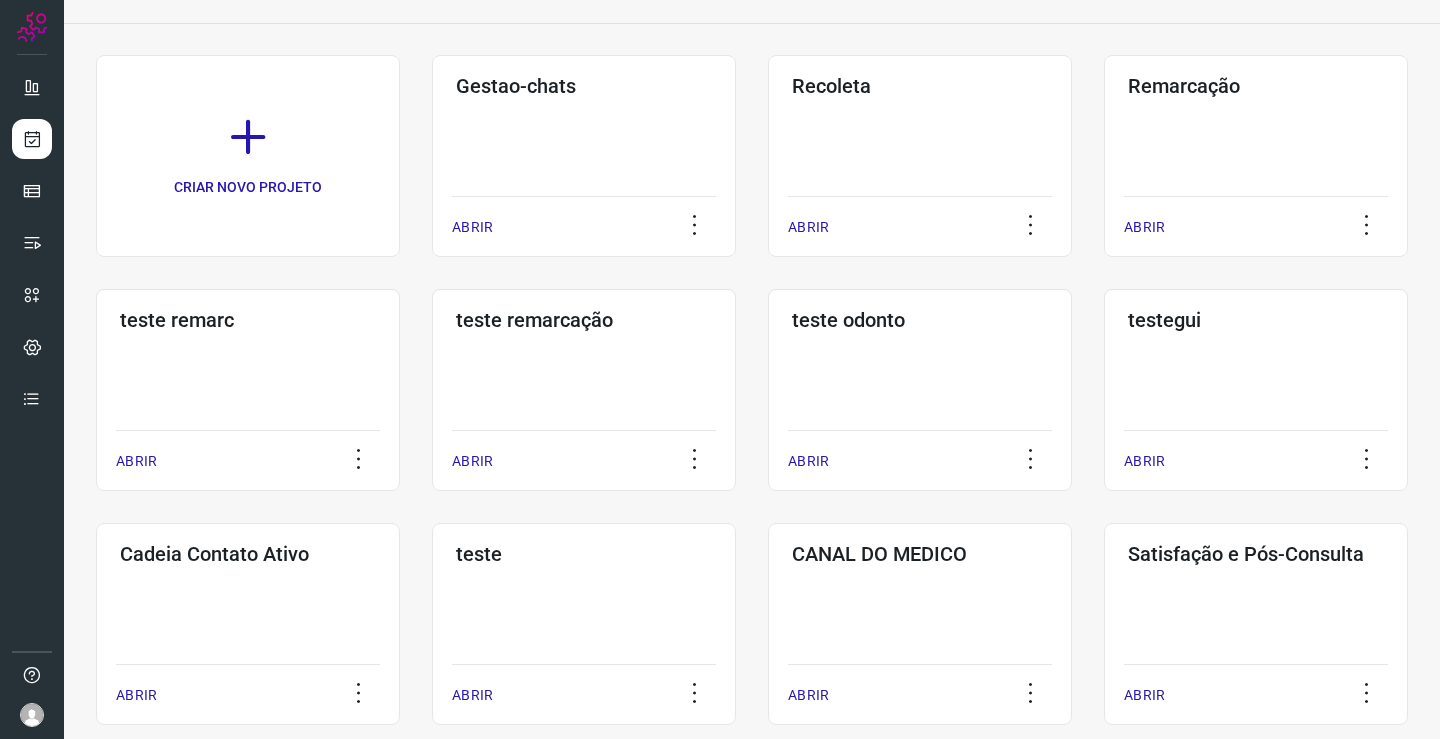 scroll, scrollTop: 200, scrollLeft: 0, axis: vertical 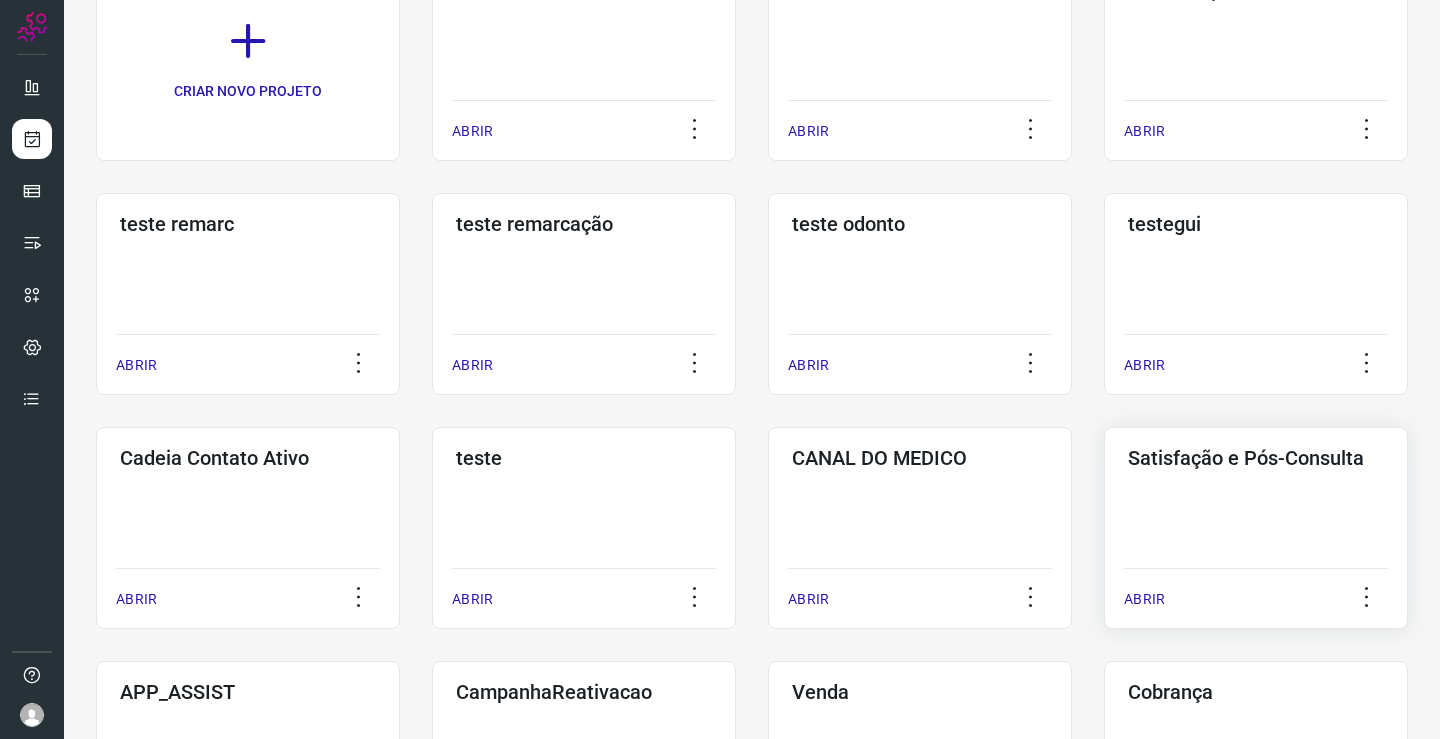 click on "Satisfação e Pós-Consulta  ABRIR" 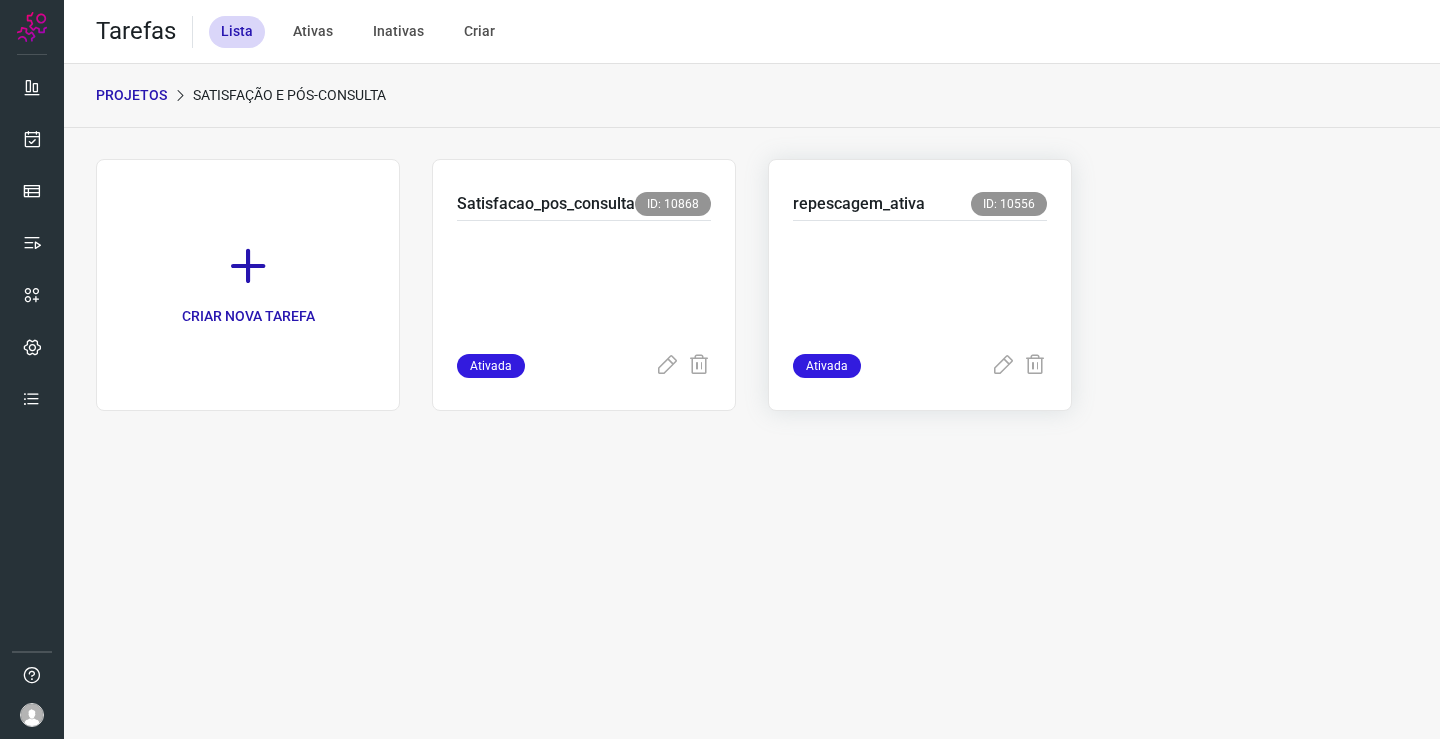 scroll, scrollTop: 0, scrollLeft: 0, axis: both 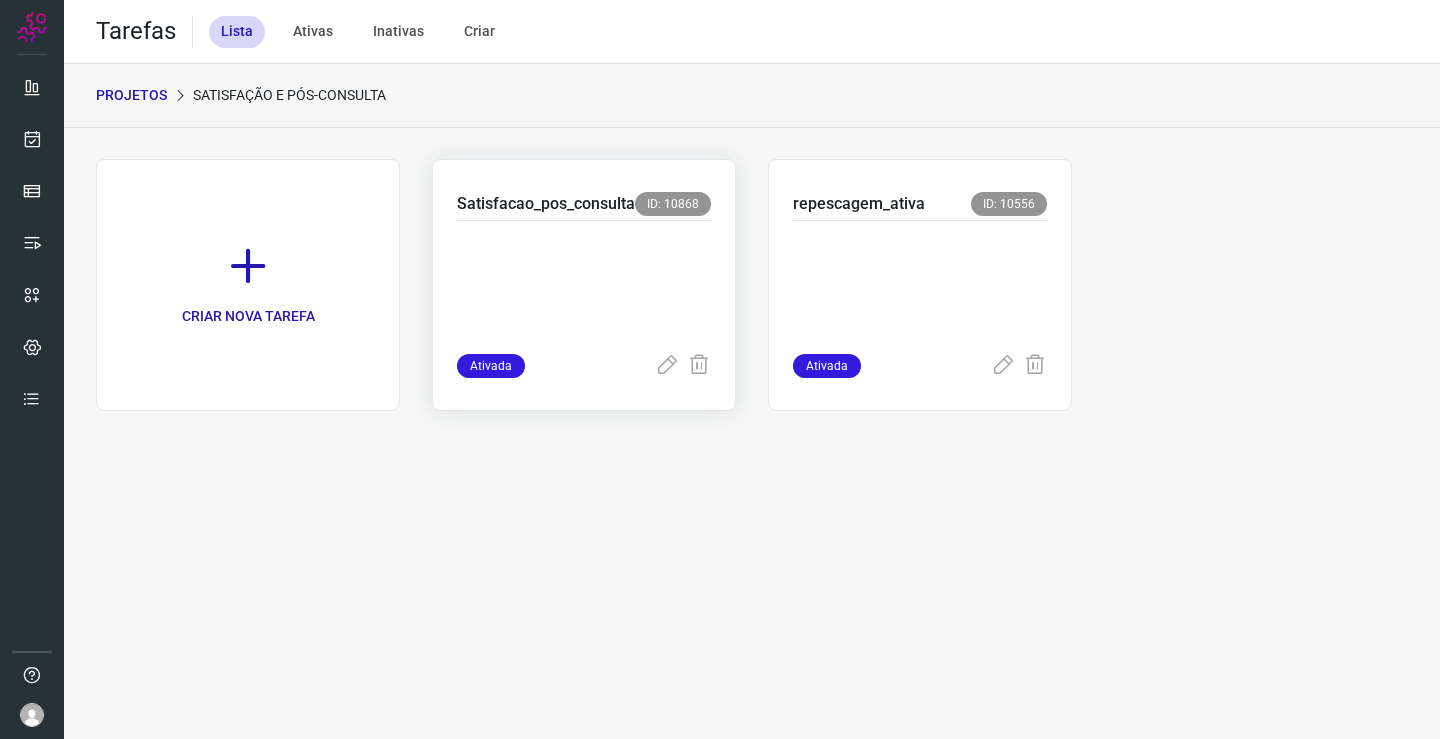 click at bounding box center [584, 283] 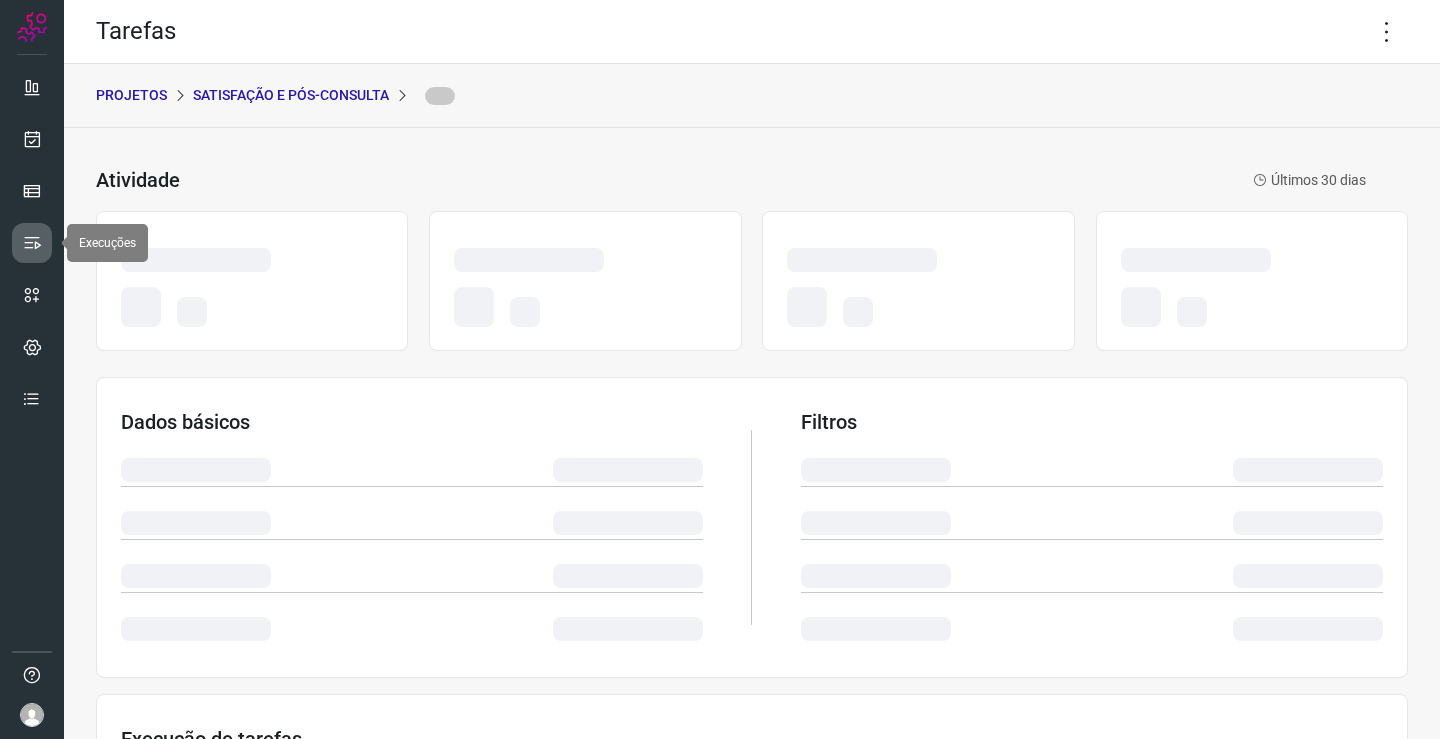 click at bounding box center [32, 243] 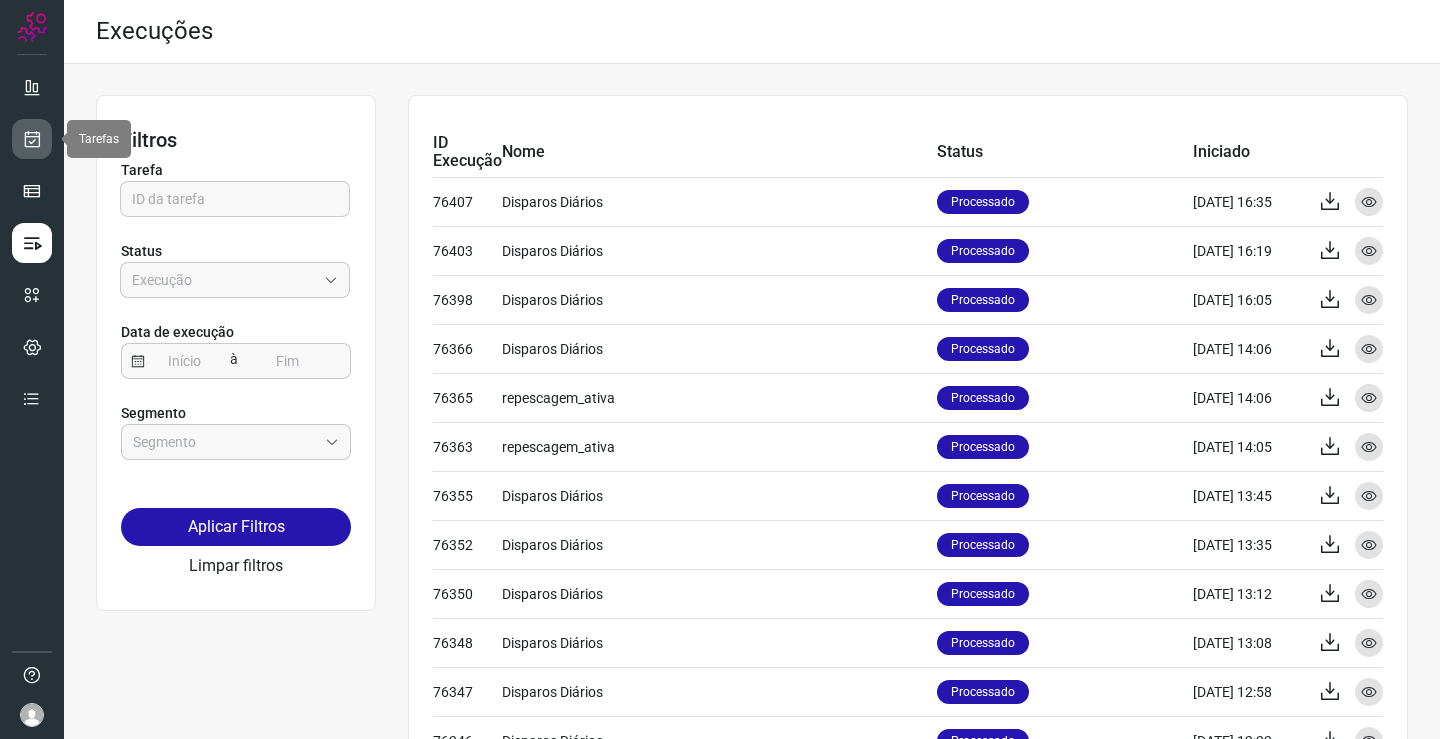 click at bounding box center (32, 139) 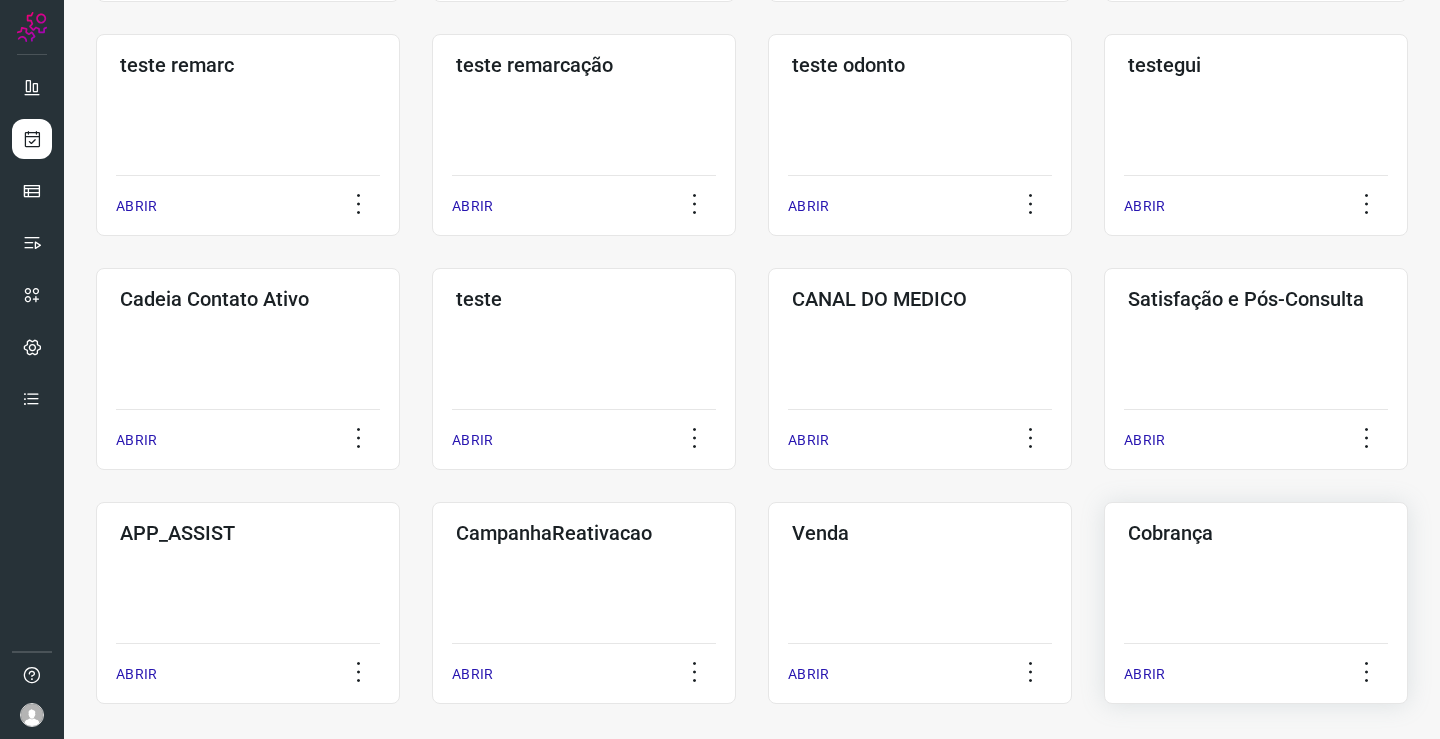 scroll, scrollTop: 374, scrollLeft: 0, axis: vertical 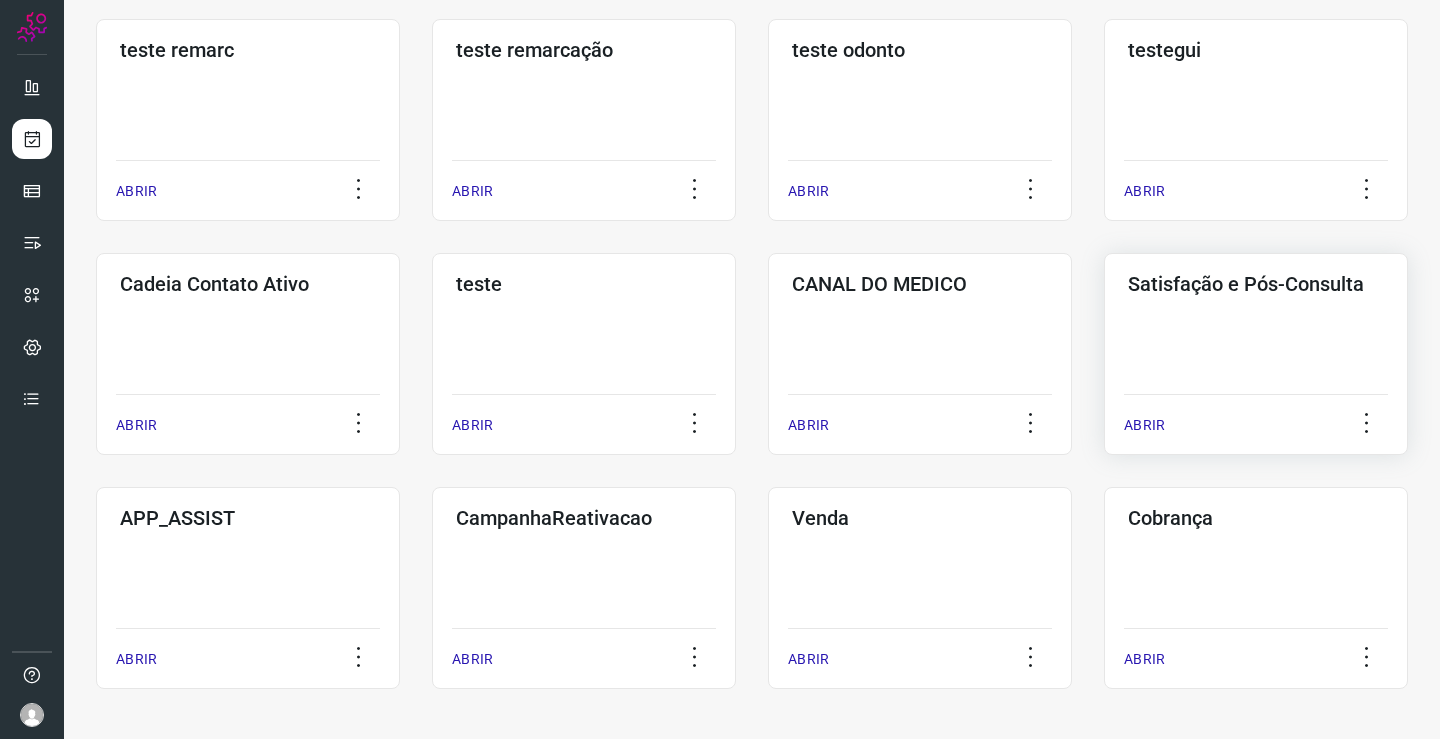 click on "ABRIR" at bounding box center (1256, 419) 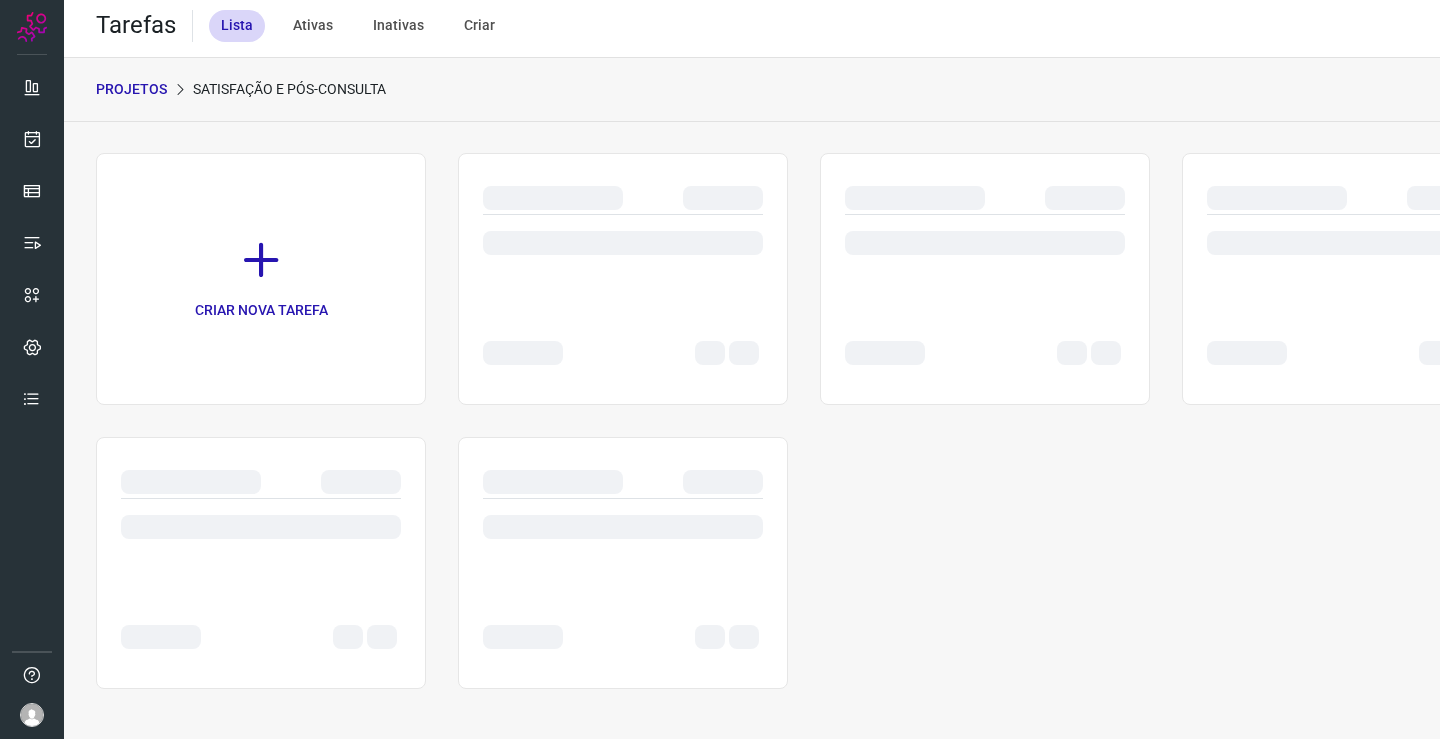 scroll, scrollTop: 0, scrollLeft: 0, axis: both 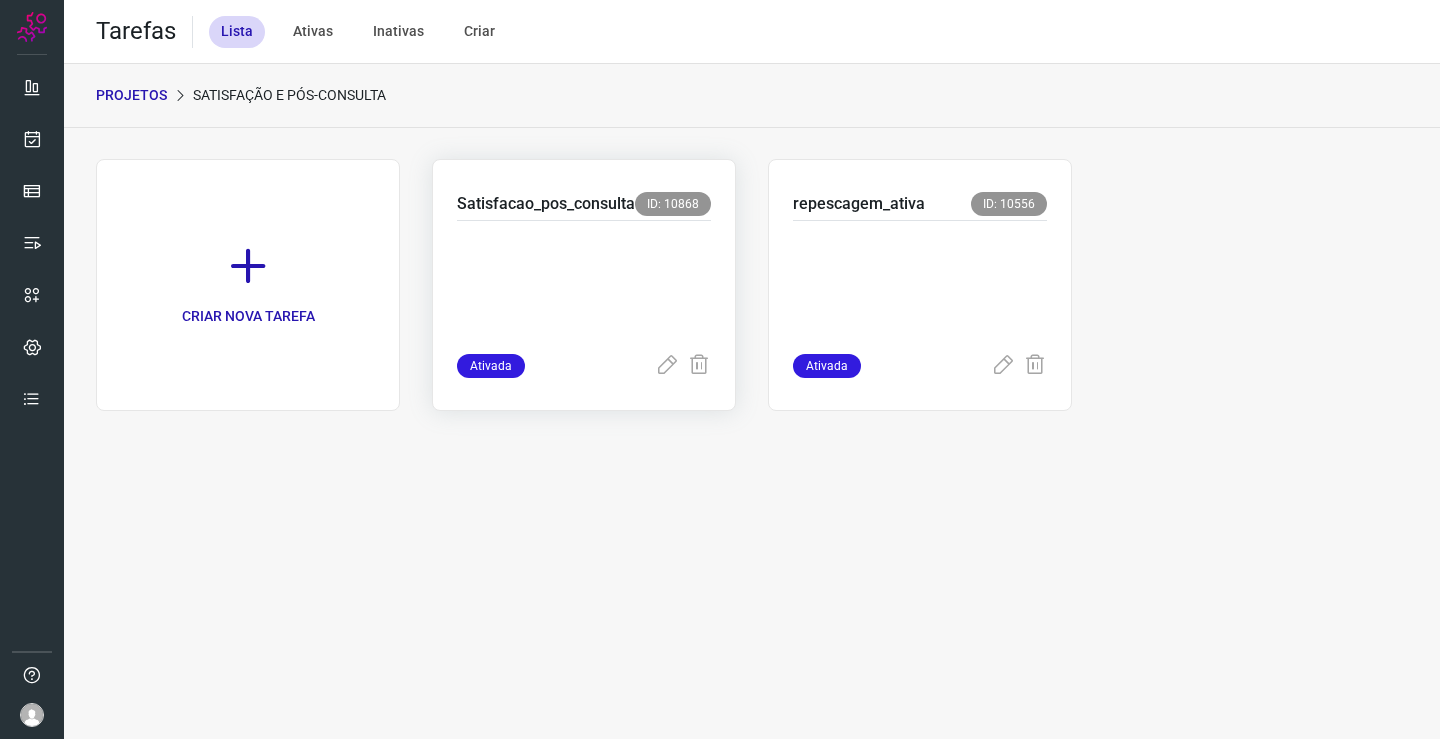 click at bounding box center [584, 283] 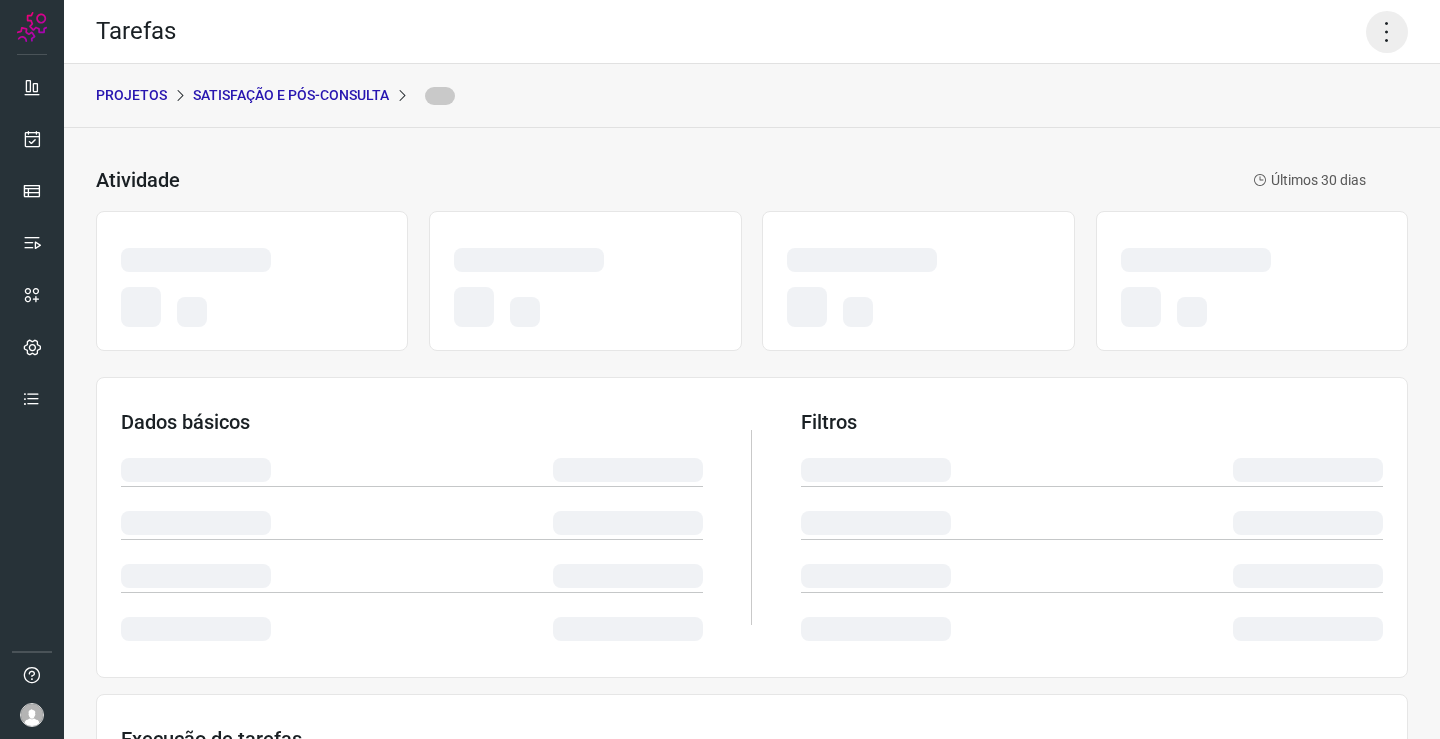 click 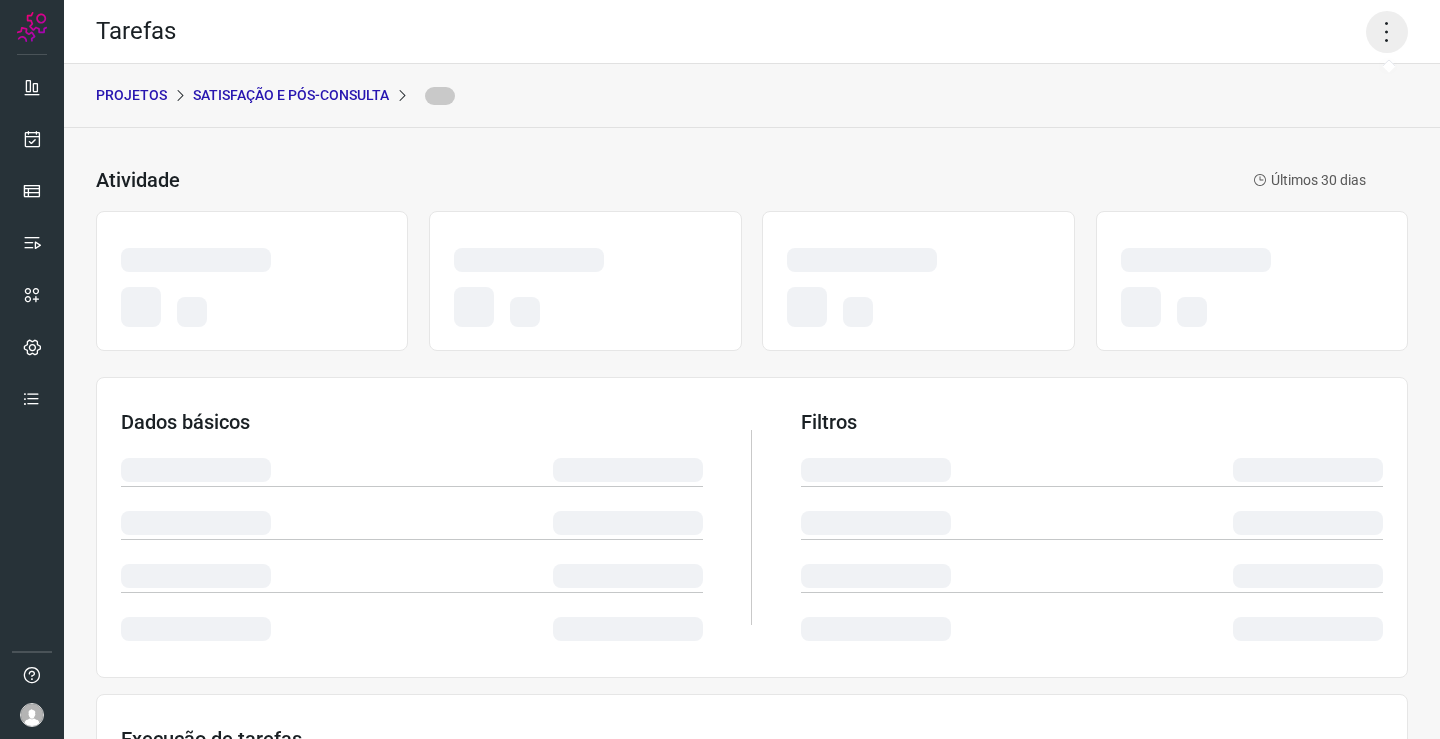 click 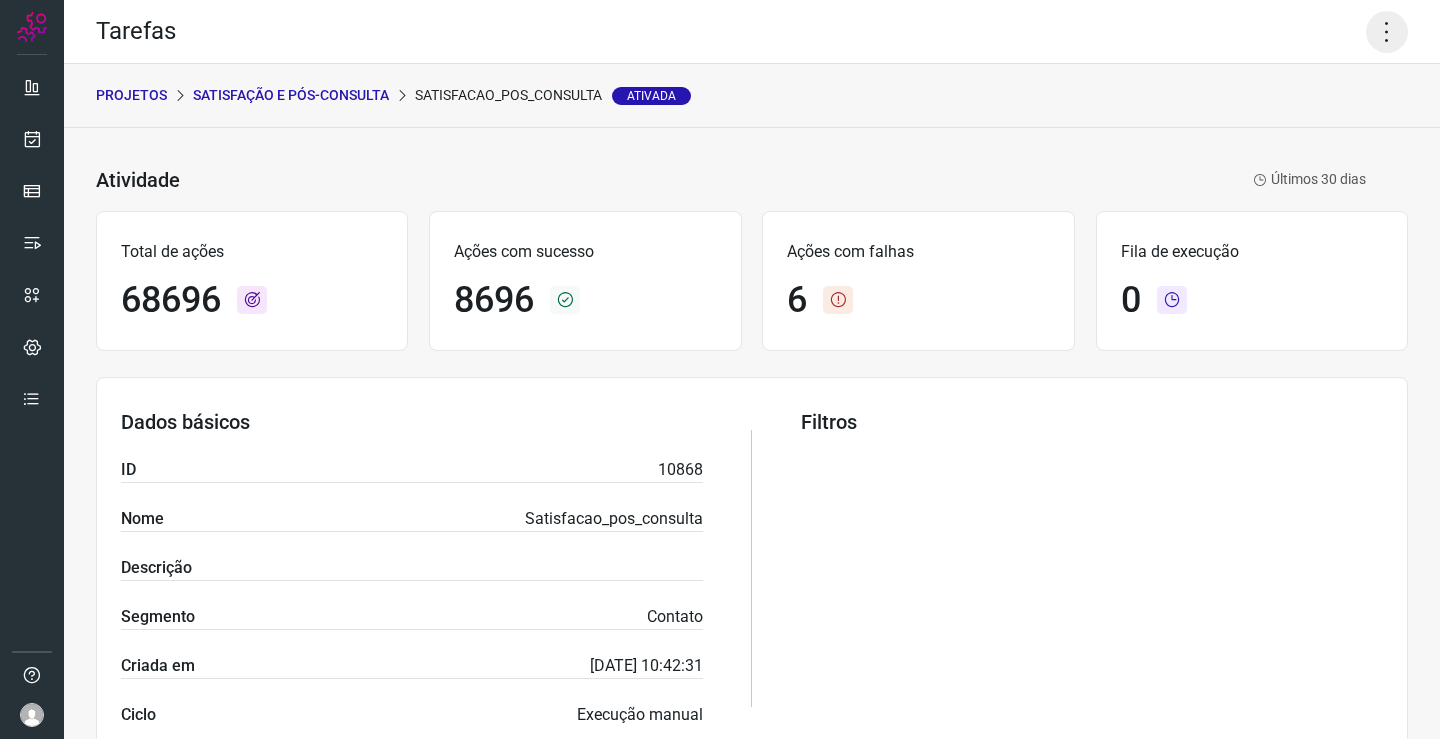 click 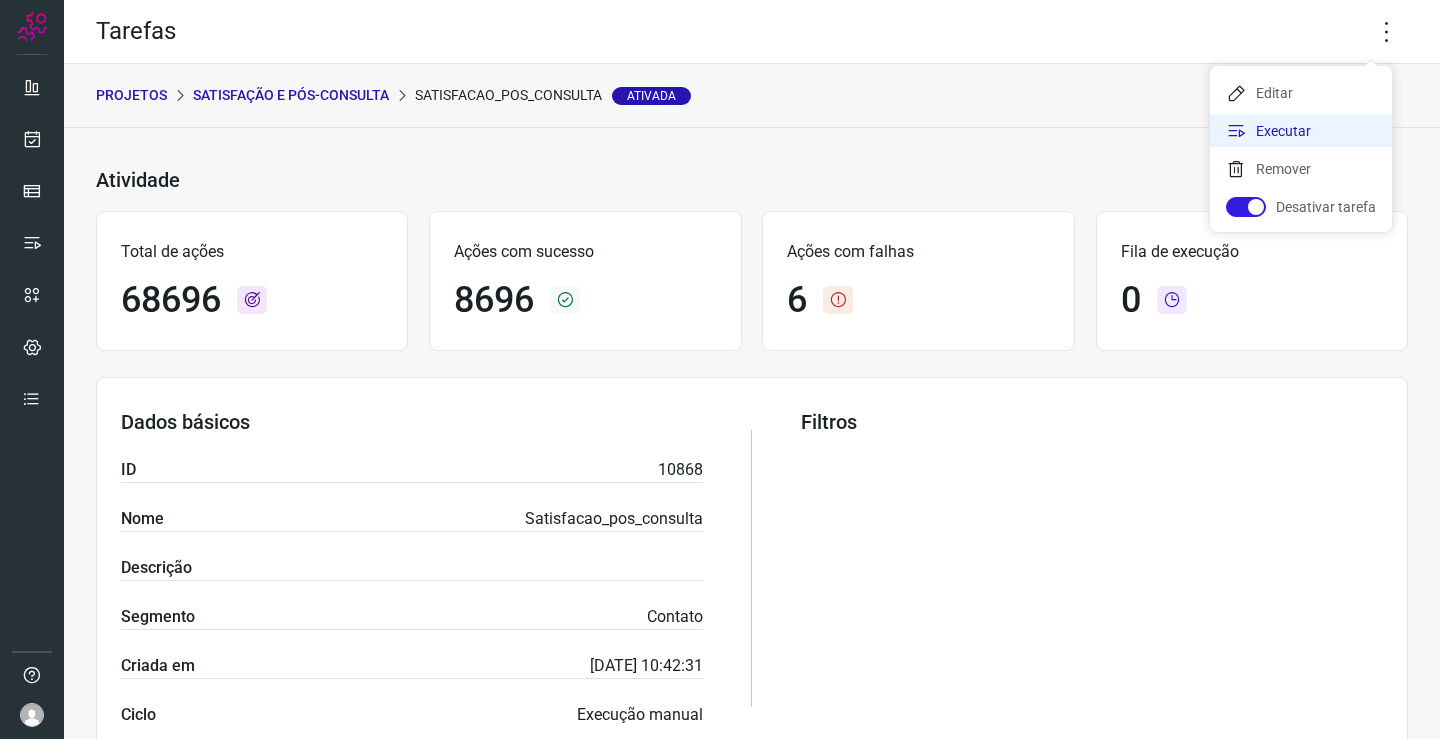 click on "Executar" 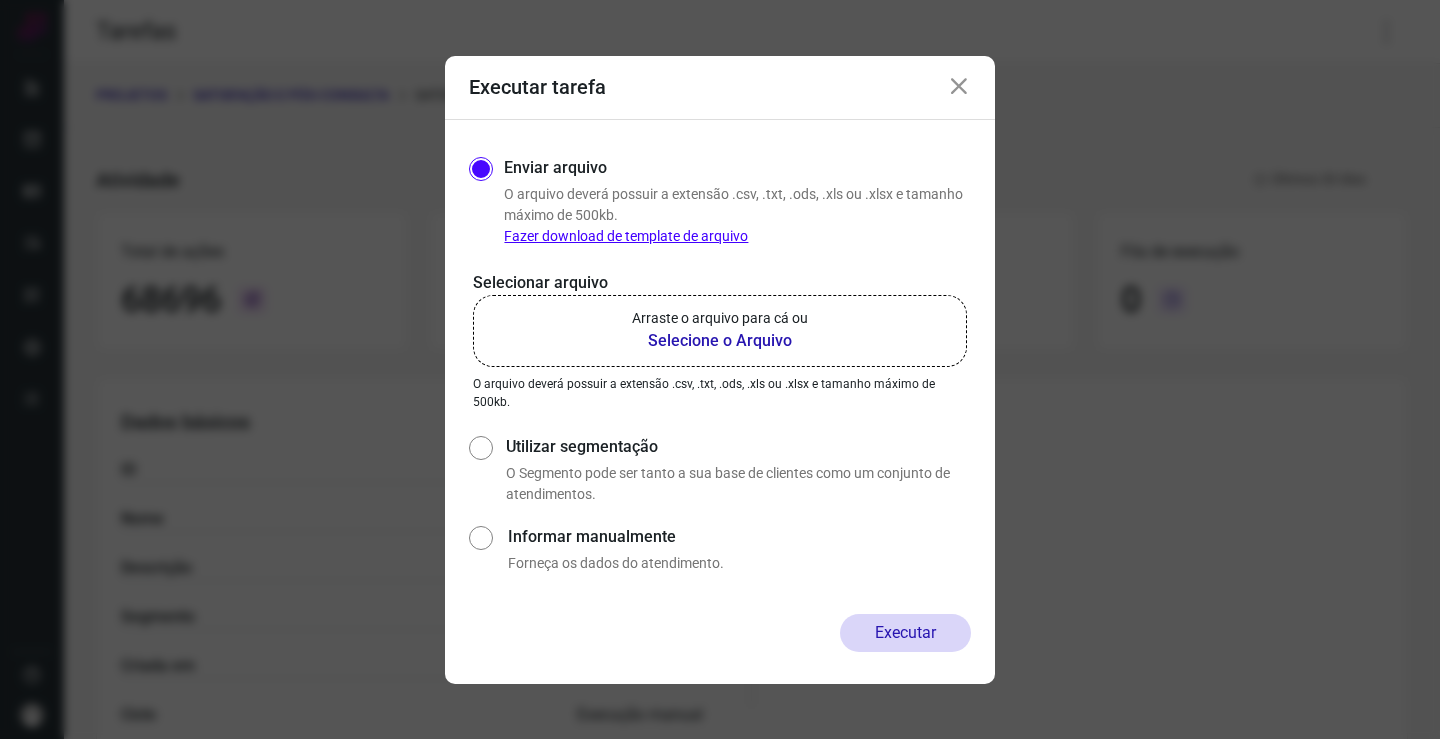 click on "Arraste o arquivo para cá ou Selecione o Arquivo" 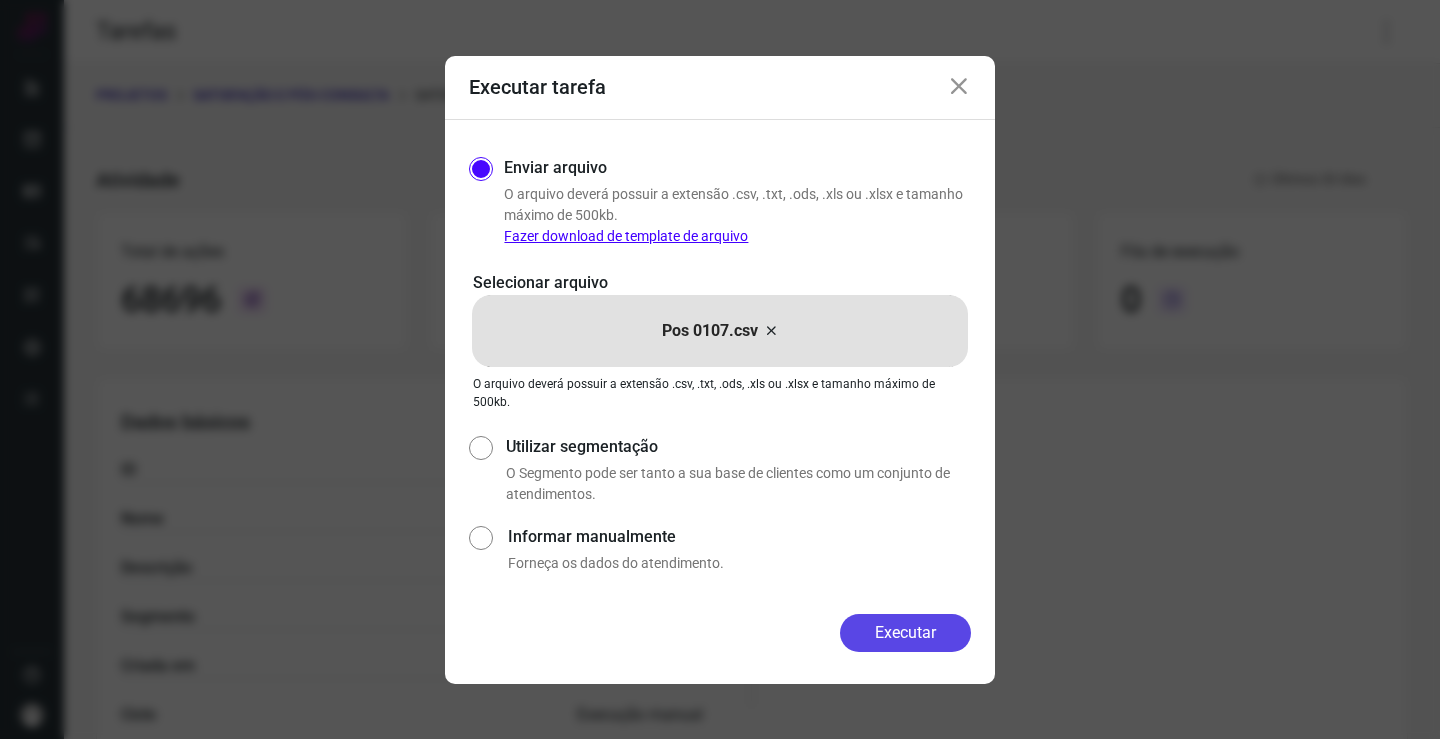 click on "Executar" at bounding box center (905, 633) 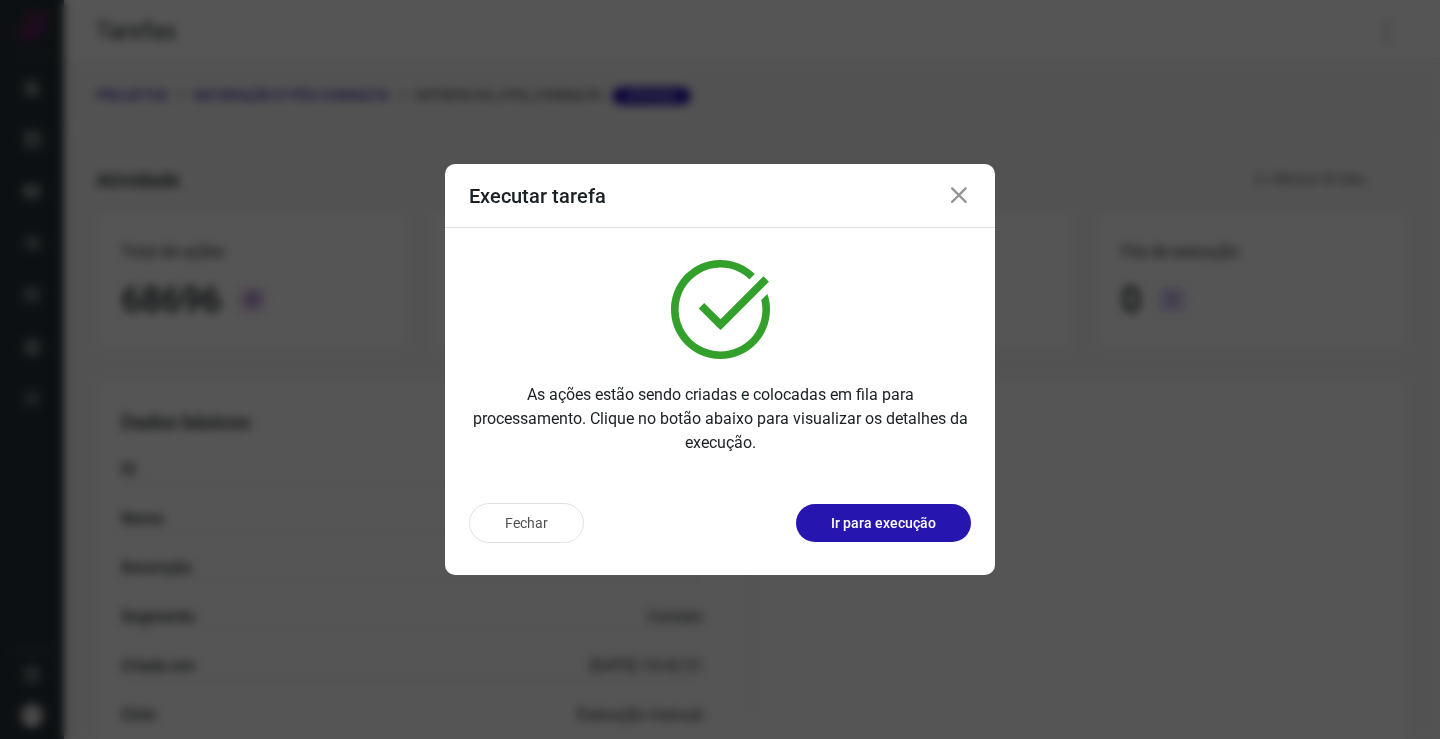 click on "Executar tarefa As ações estão sendo criadas e colocadas em fila para processamento. Clique no botão abaixo para visualizar os detalhes da execução.  Fechar  Ir para execução" at bounding box center (720, 369) 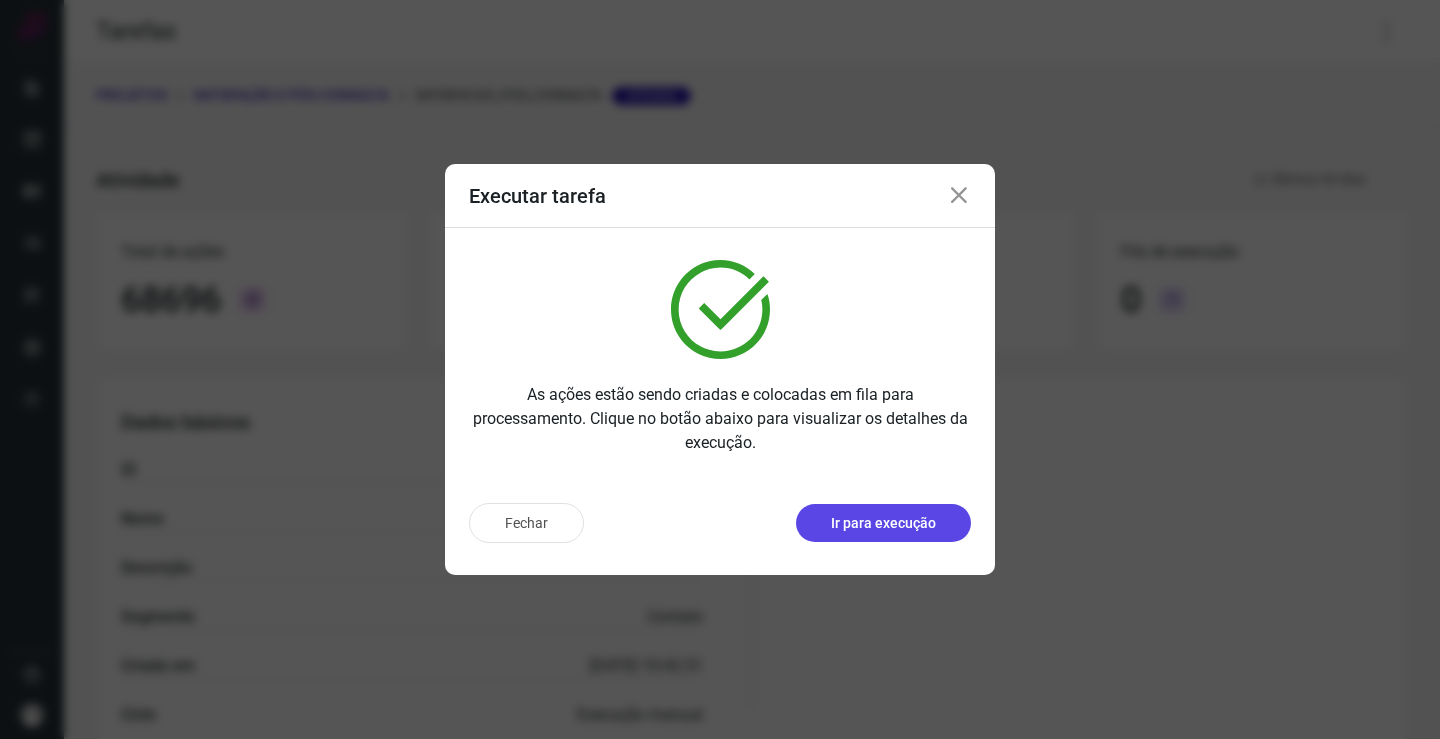 click on "Ir para execução" at bounding box center [883, 523] 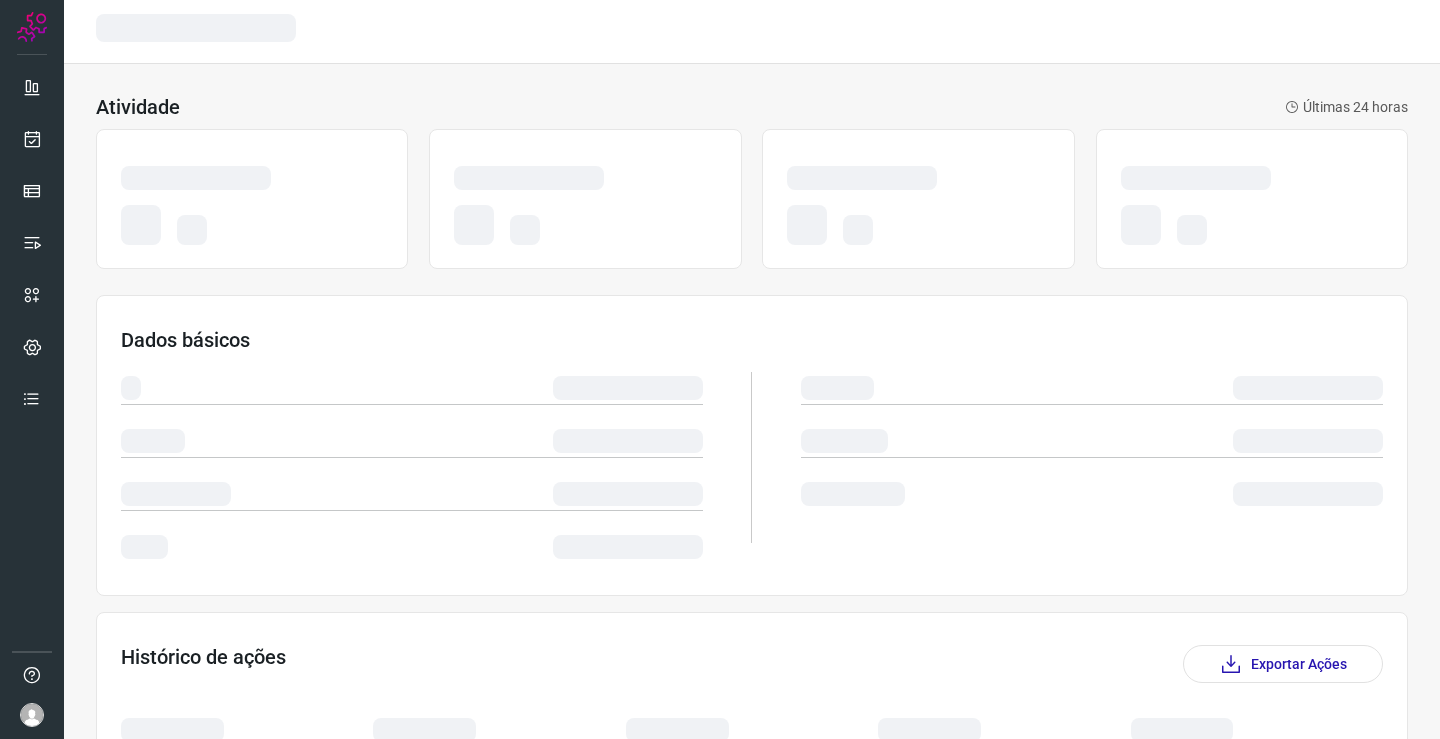 click at bounding box center [1092, 457] 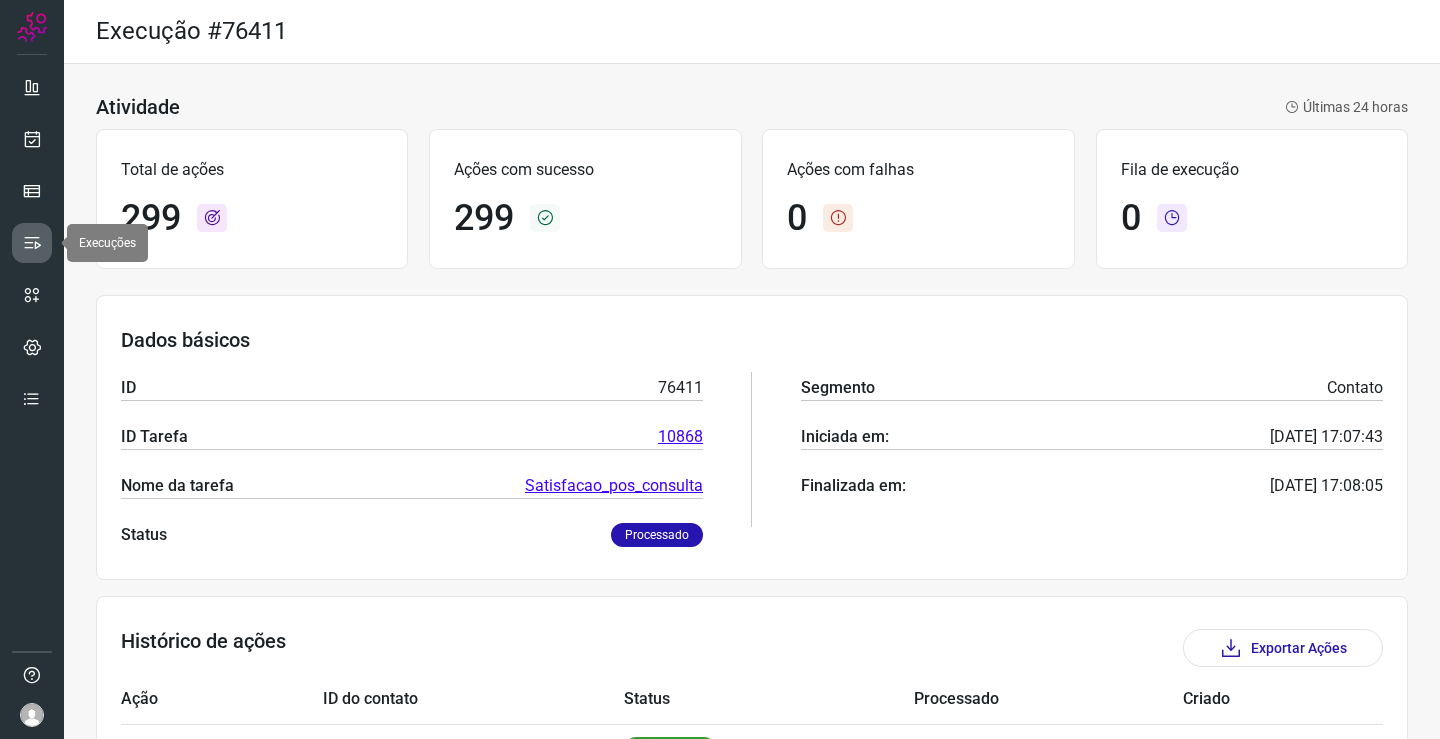 click at bounding box center [32, 243] 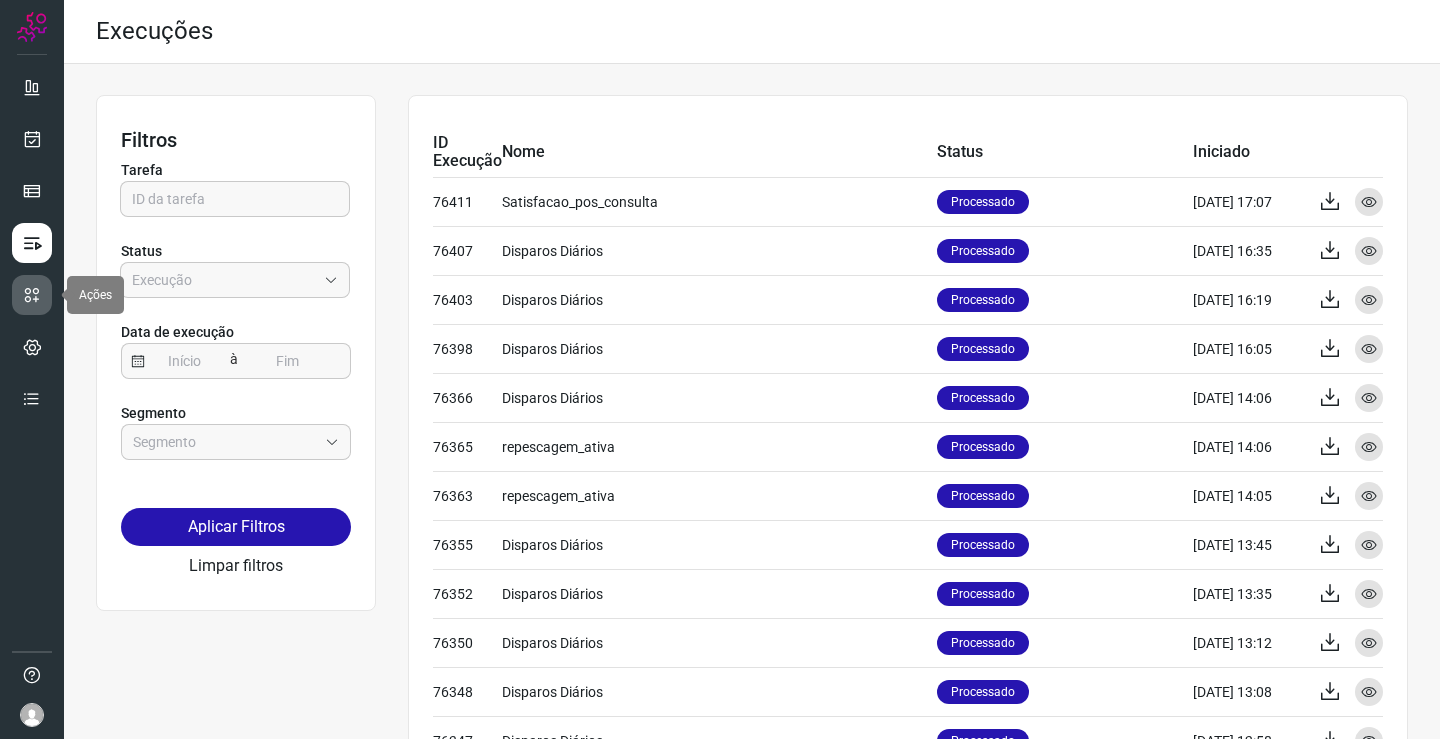click at bounding box center [32, 295] 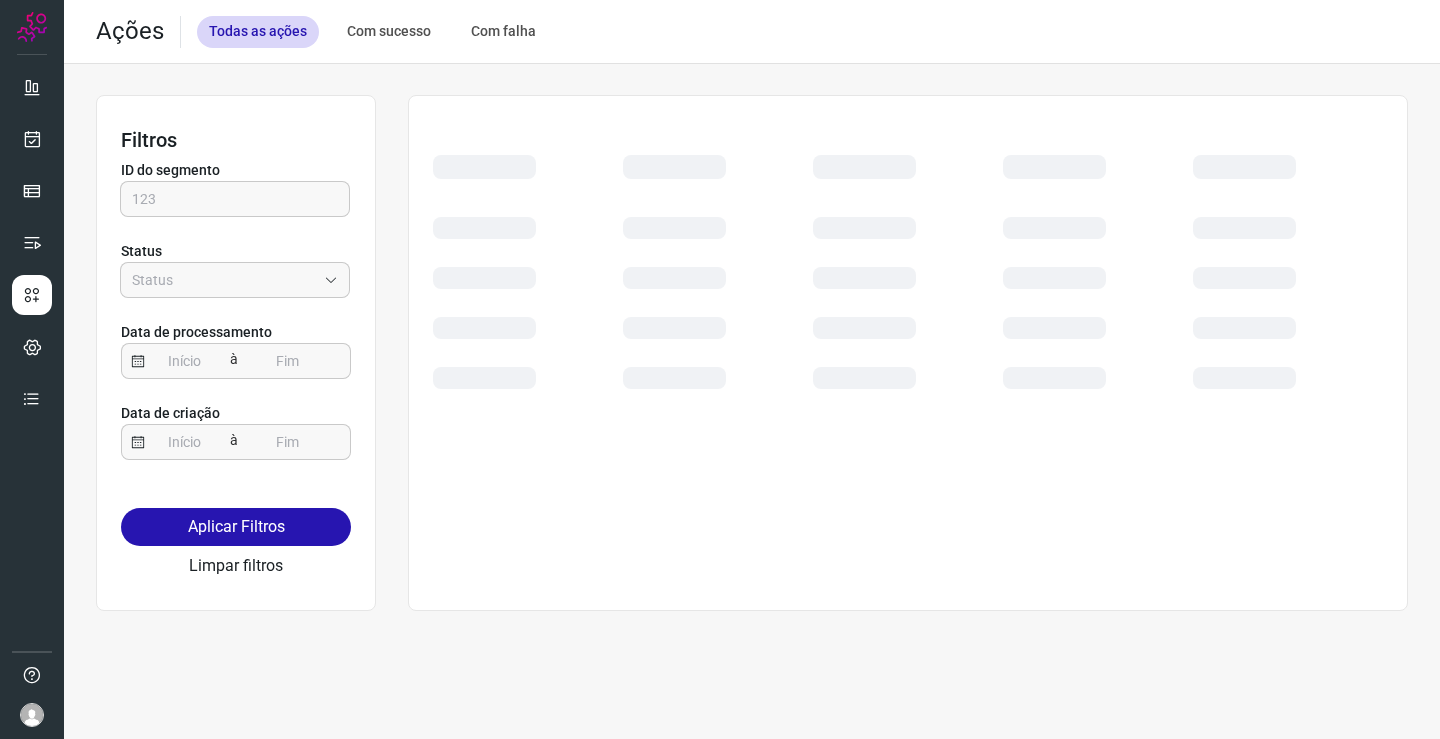 click on "Com sucesso" at bounding box center [389, 32] 